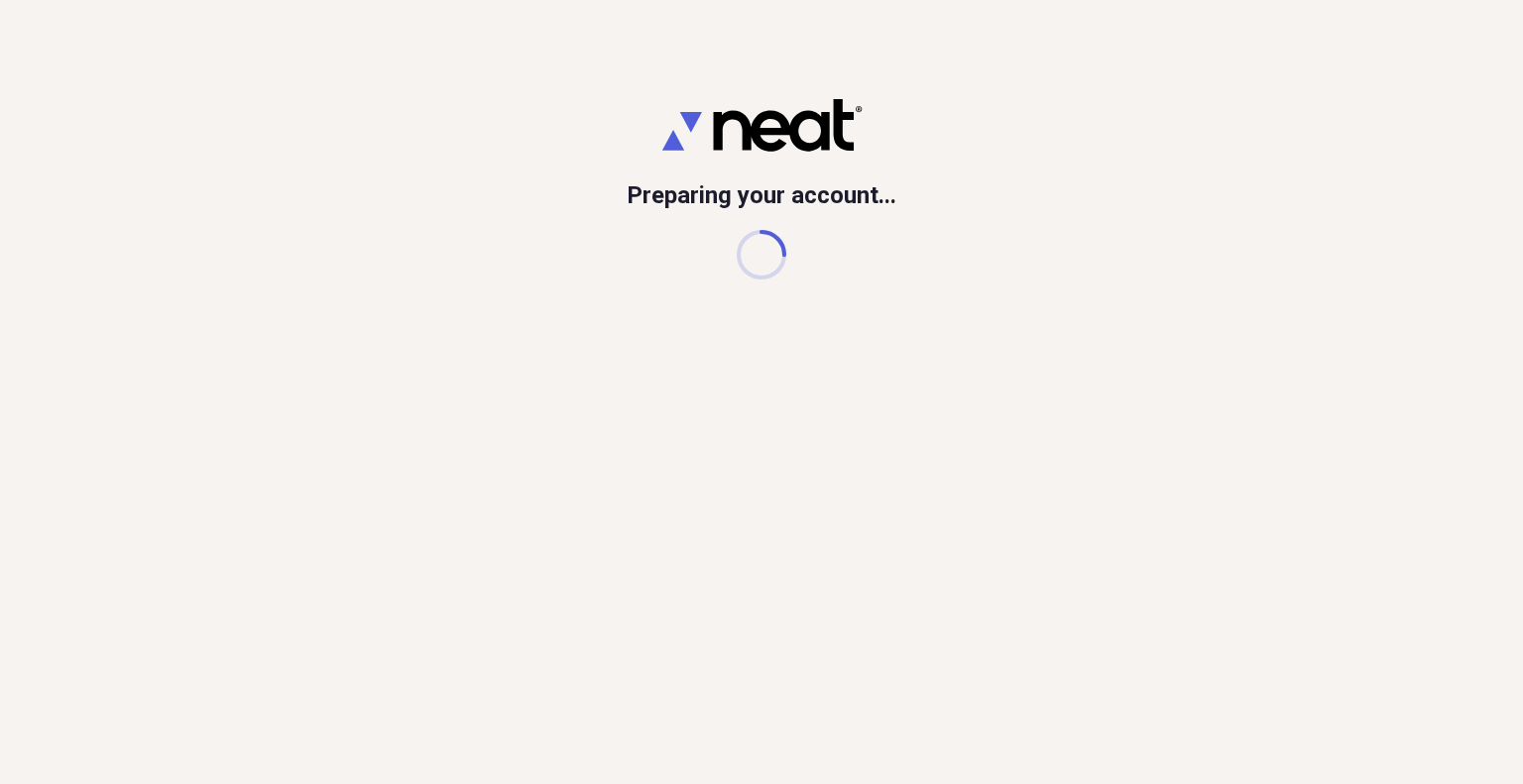 scroll, scrollTop: 0, scrollLeft: 0, axis: both 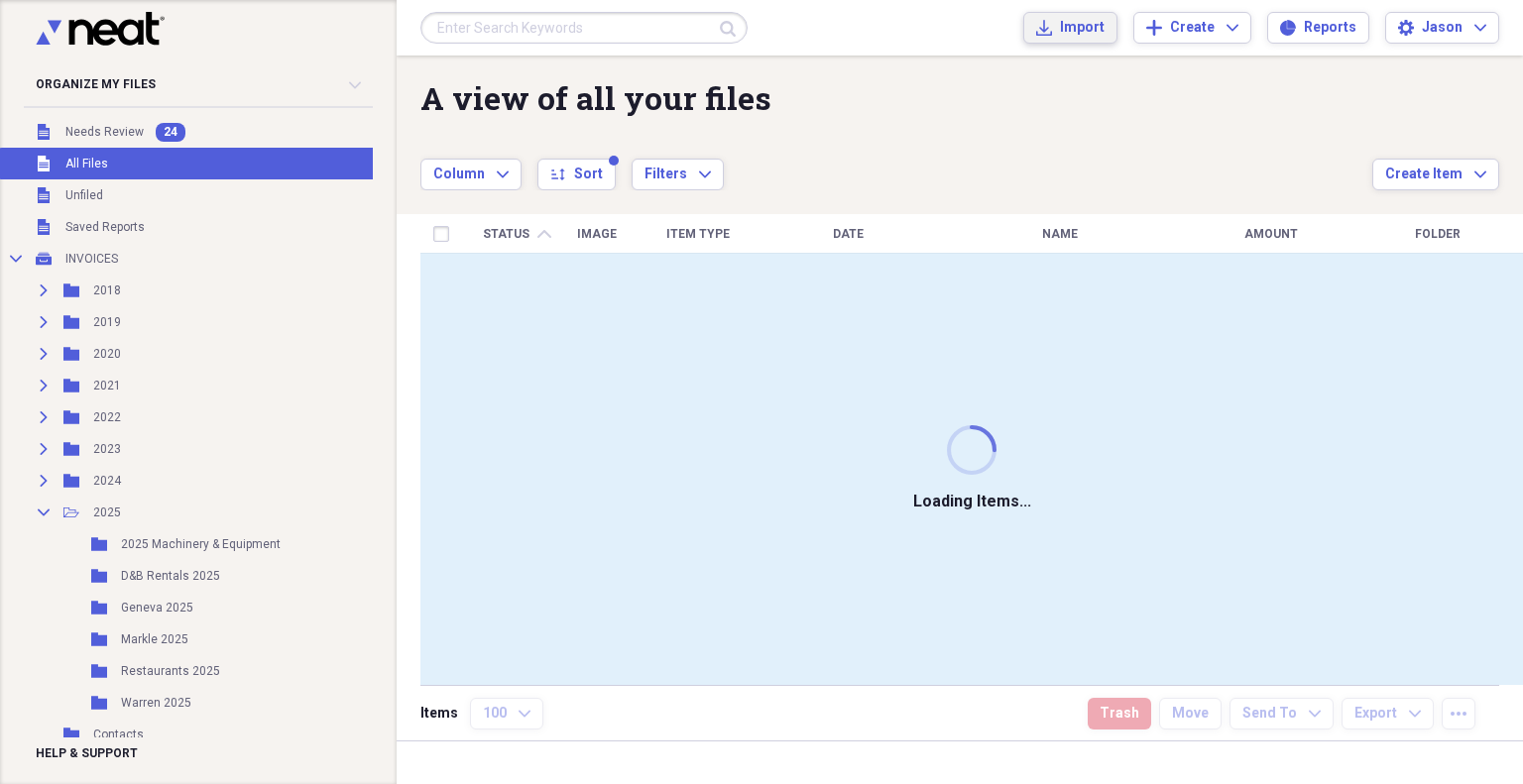 click on "Import" at bounding box center (1082, 28) 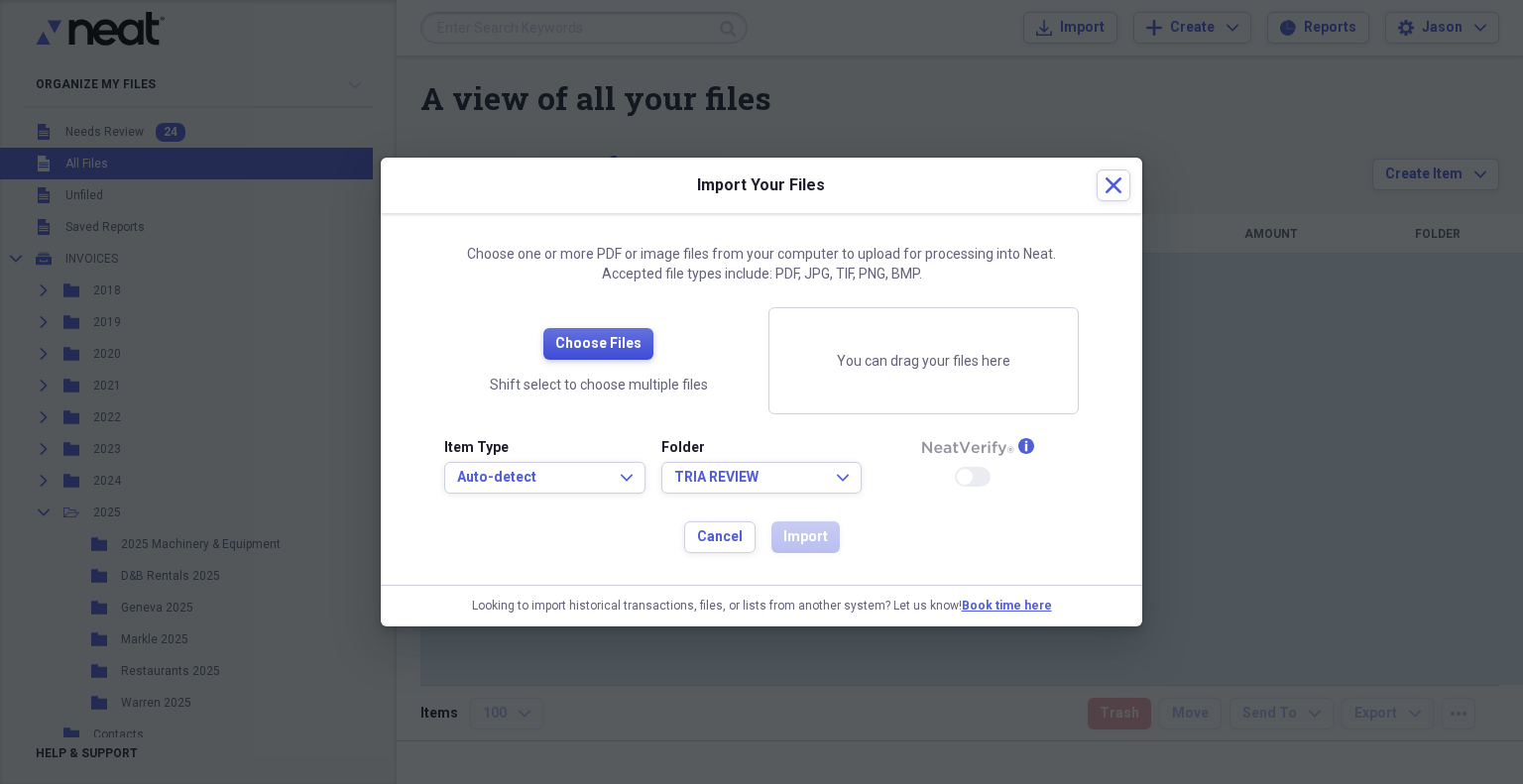 click on "Choose Files" at bounding box center [598, 344] 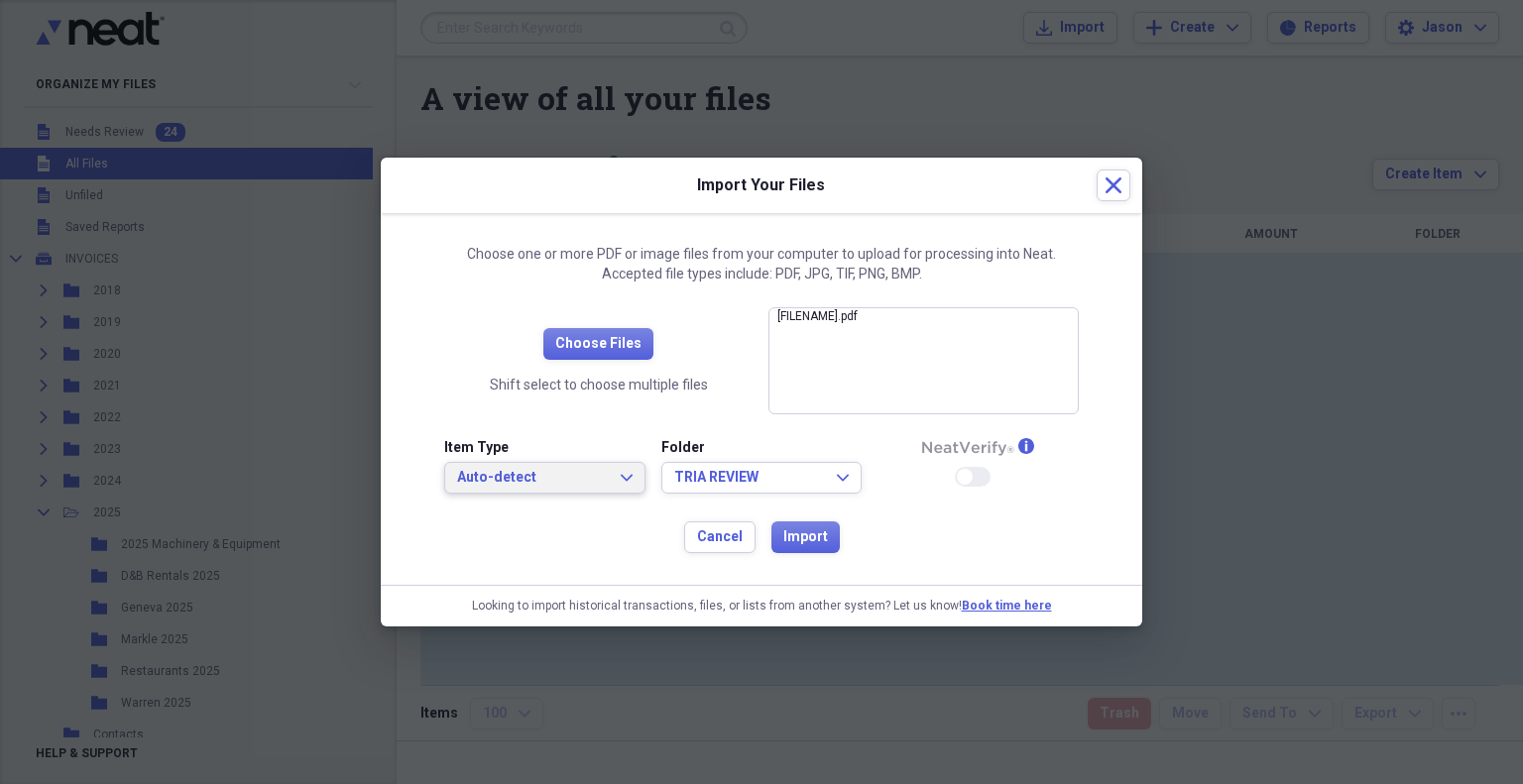 click on "Auto-detect" at bounding box center [532, 478] 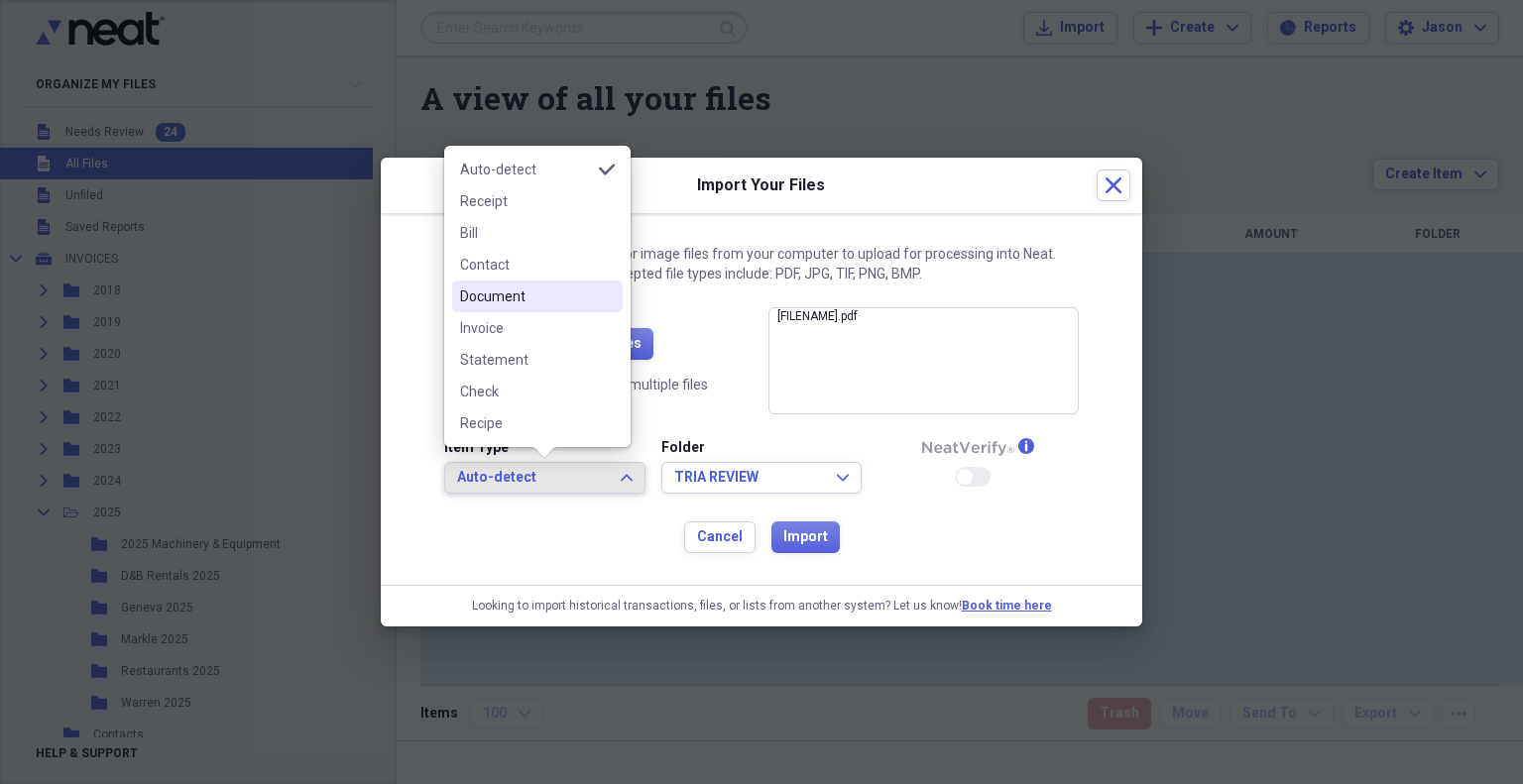 click on "Document" at bounding box center [526, 296] 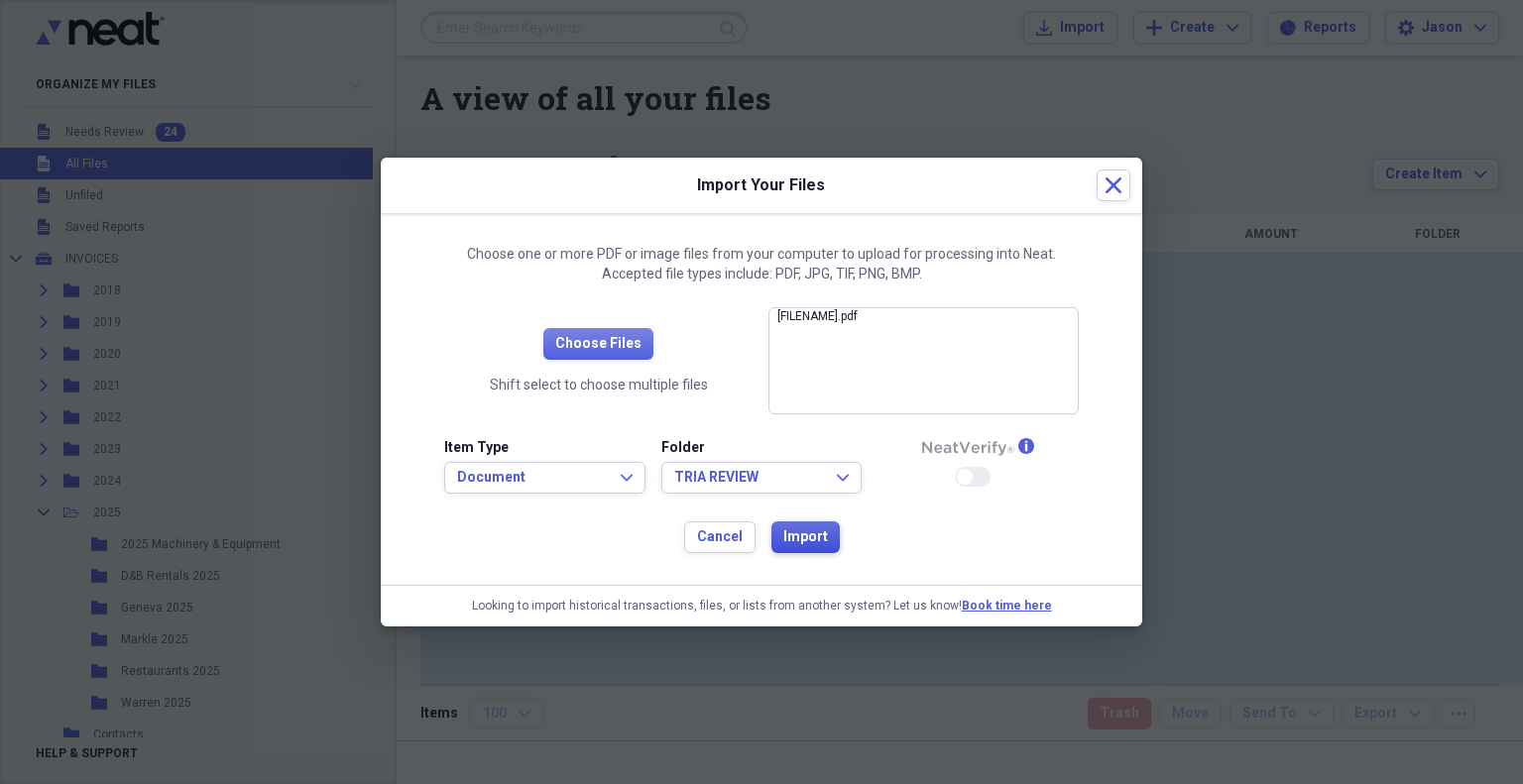 click on "Import" at bounding box center (805, 537) 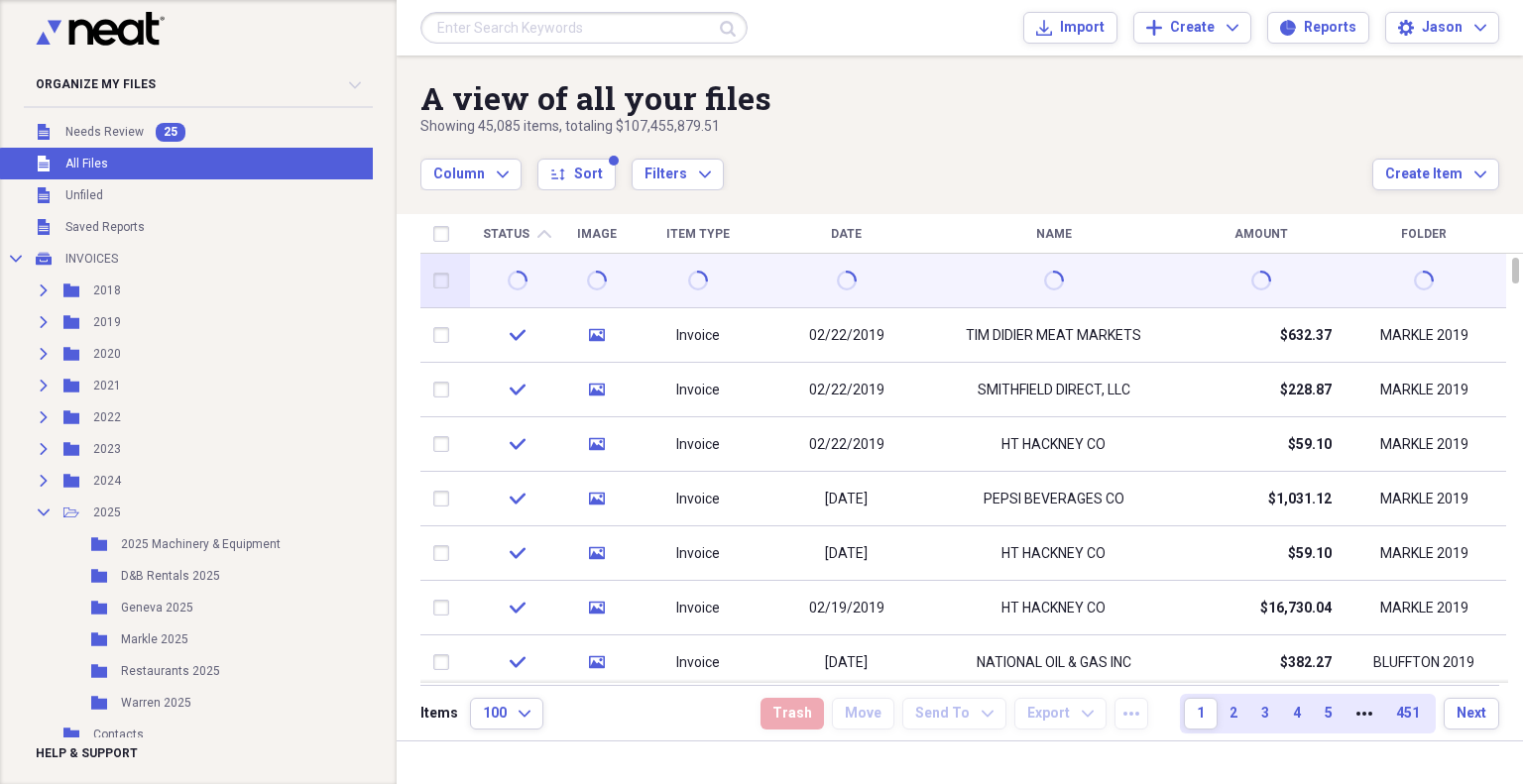 click at bounding box center [846, 280] 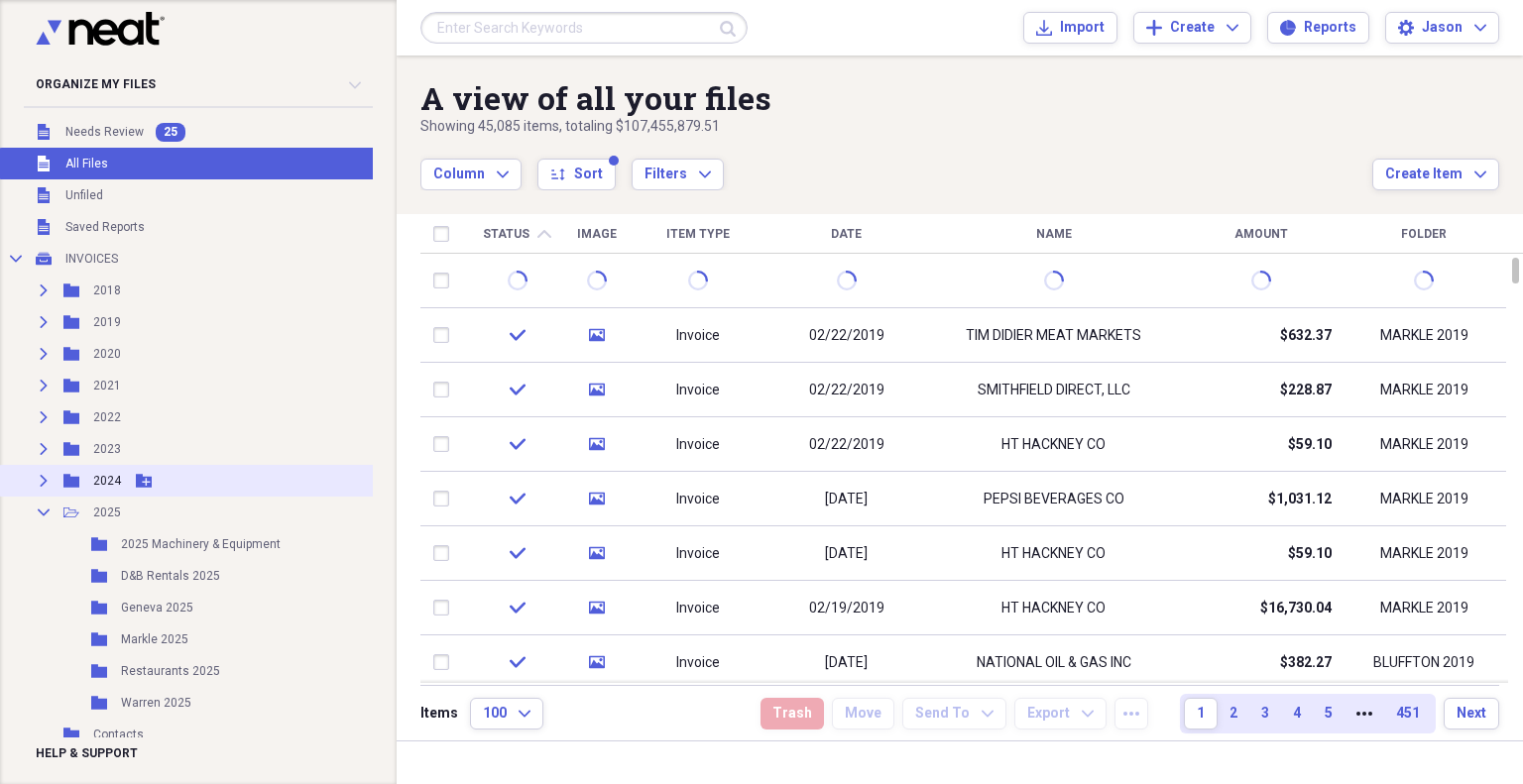 click on "2024" at bounding box center [107, 481] 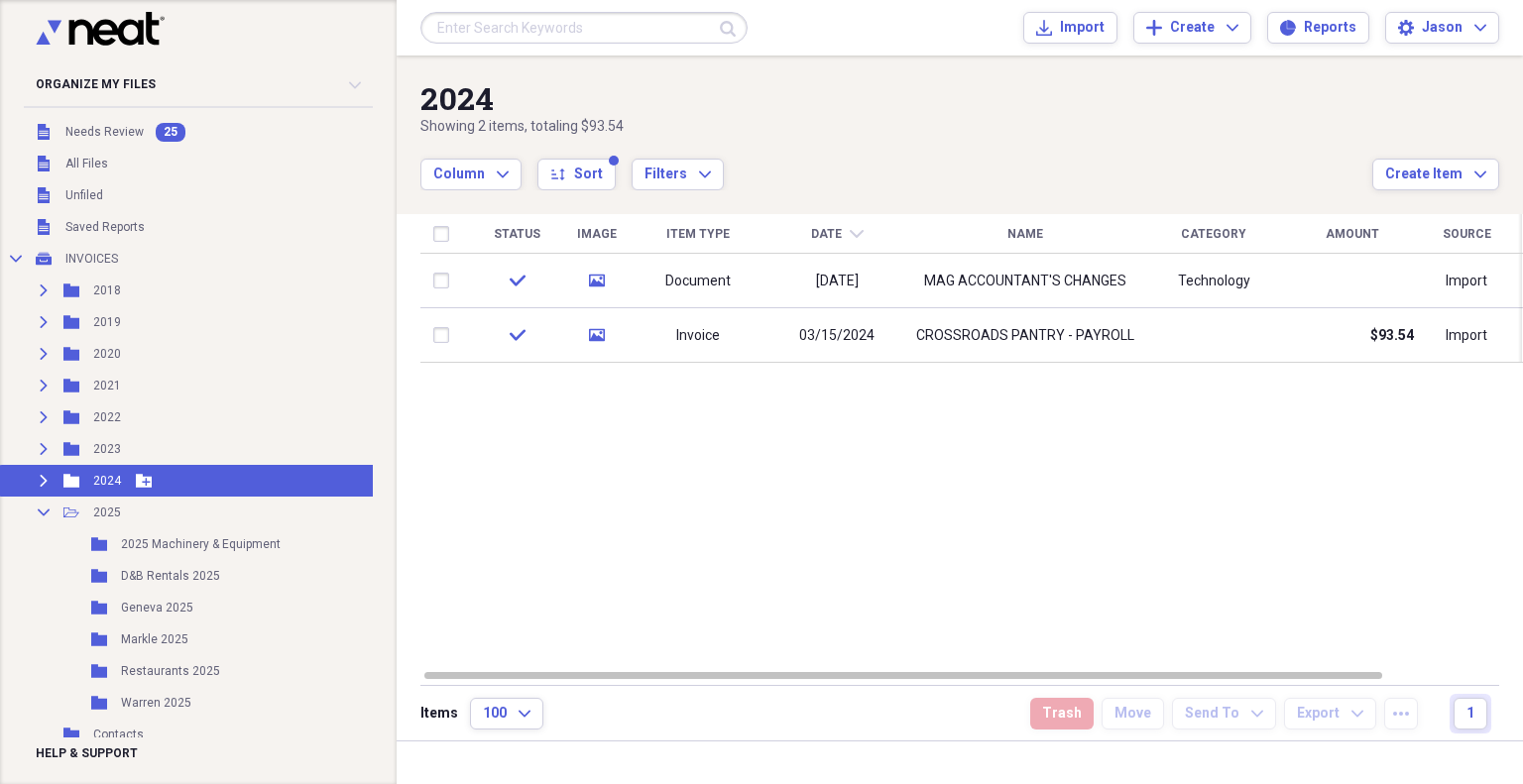 click on "Expand Folder 2024 Add Folder" at bounding box center (197, 481) 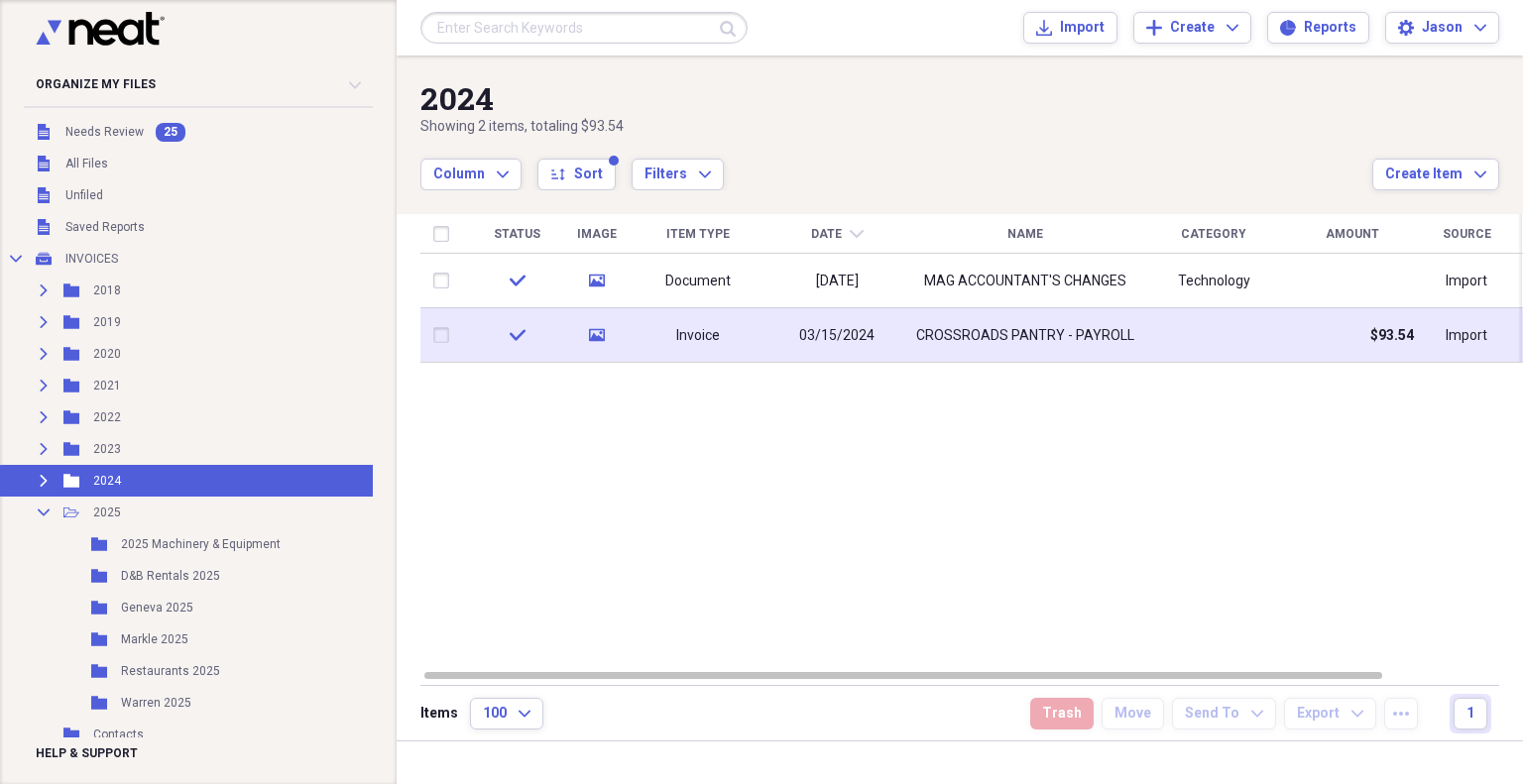 click on "CROSSROADS PANTRY - PAYROLL" at bounding box center [1025, 336] 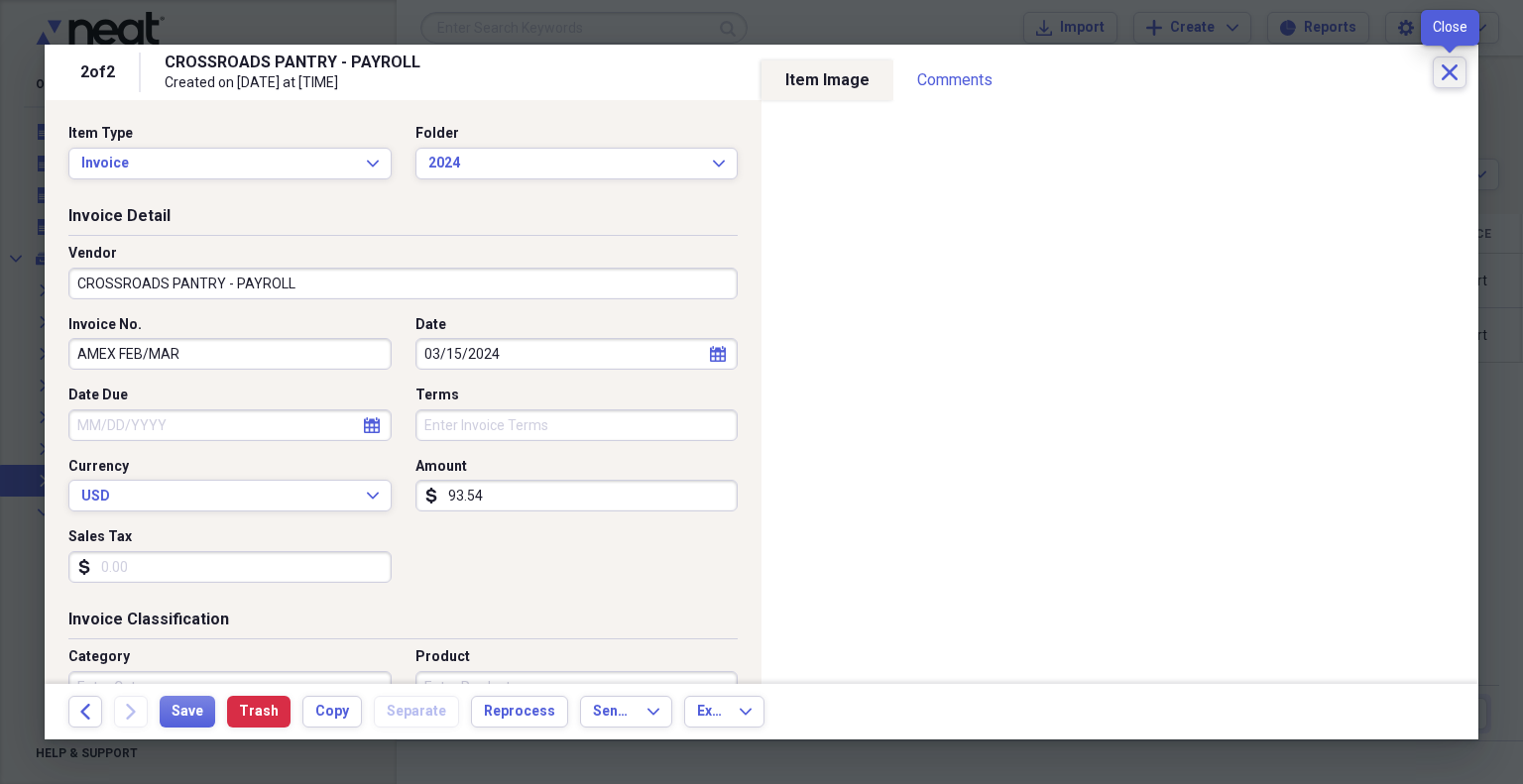 click 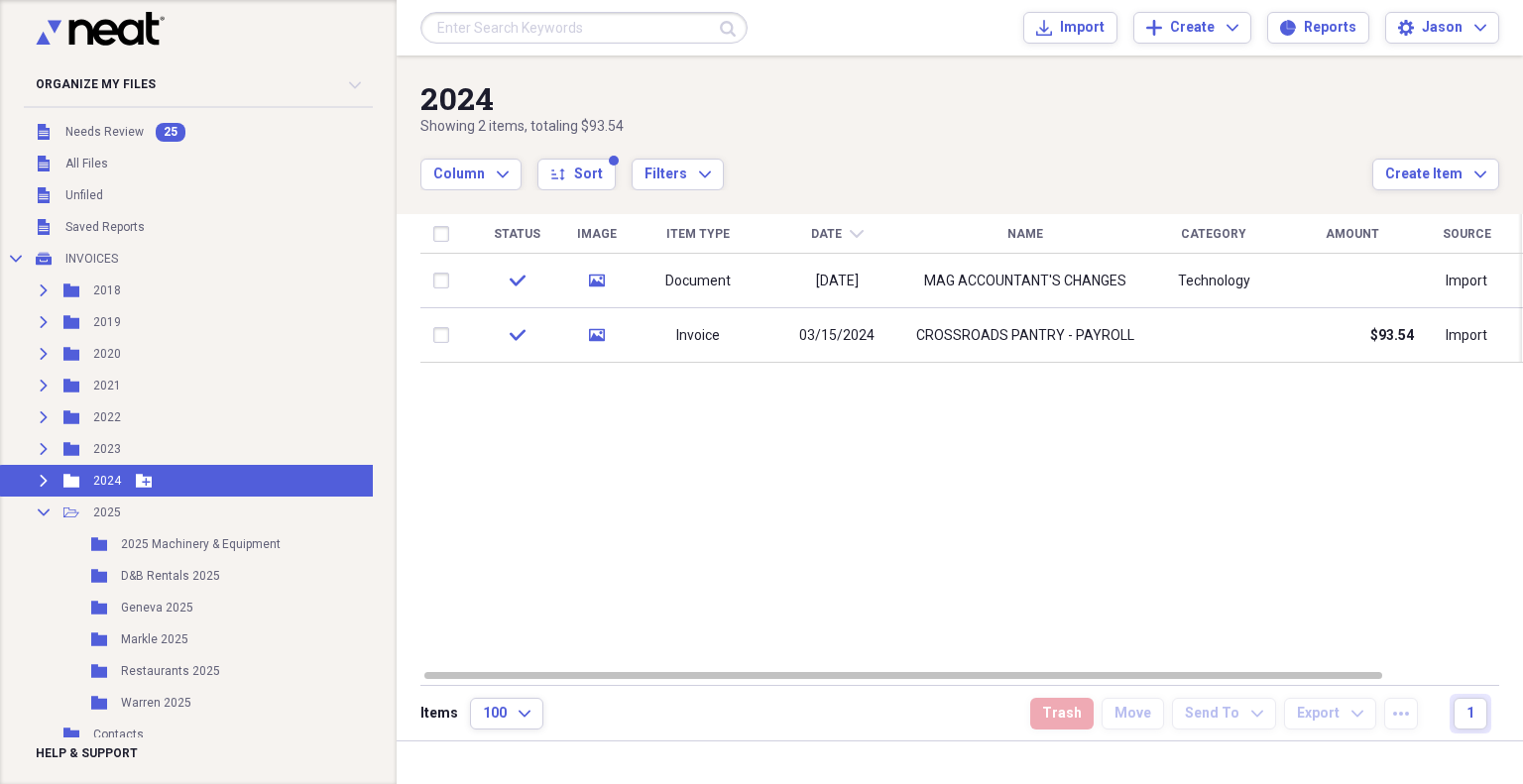 click on "Expand" 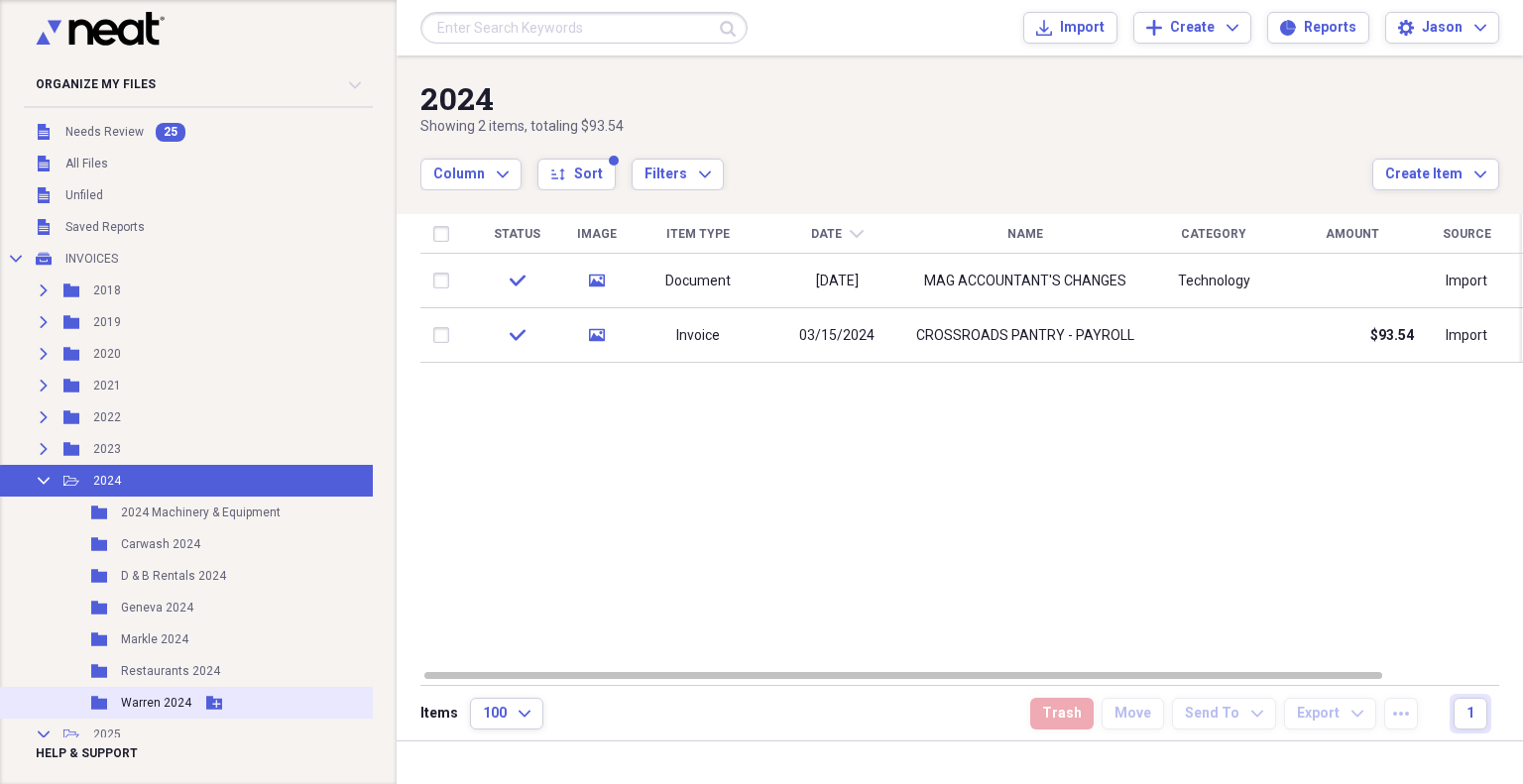 click on "Warren 2024" at bounding box center (156, 703) 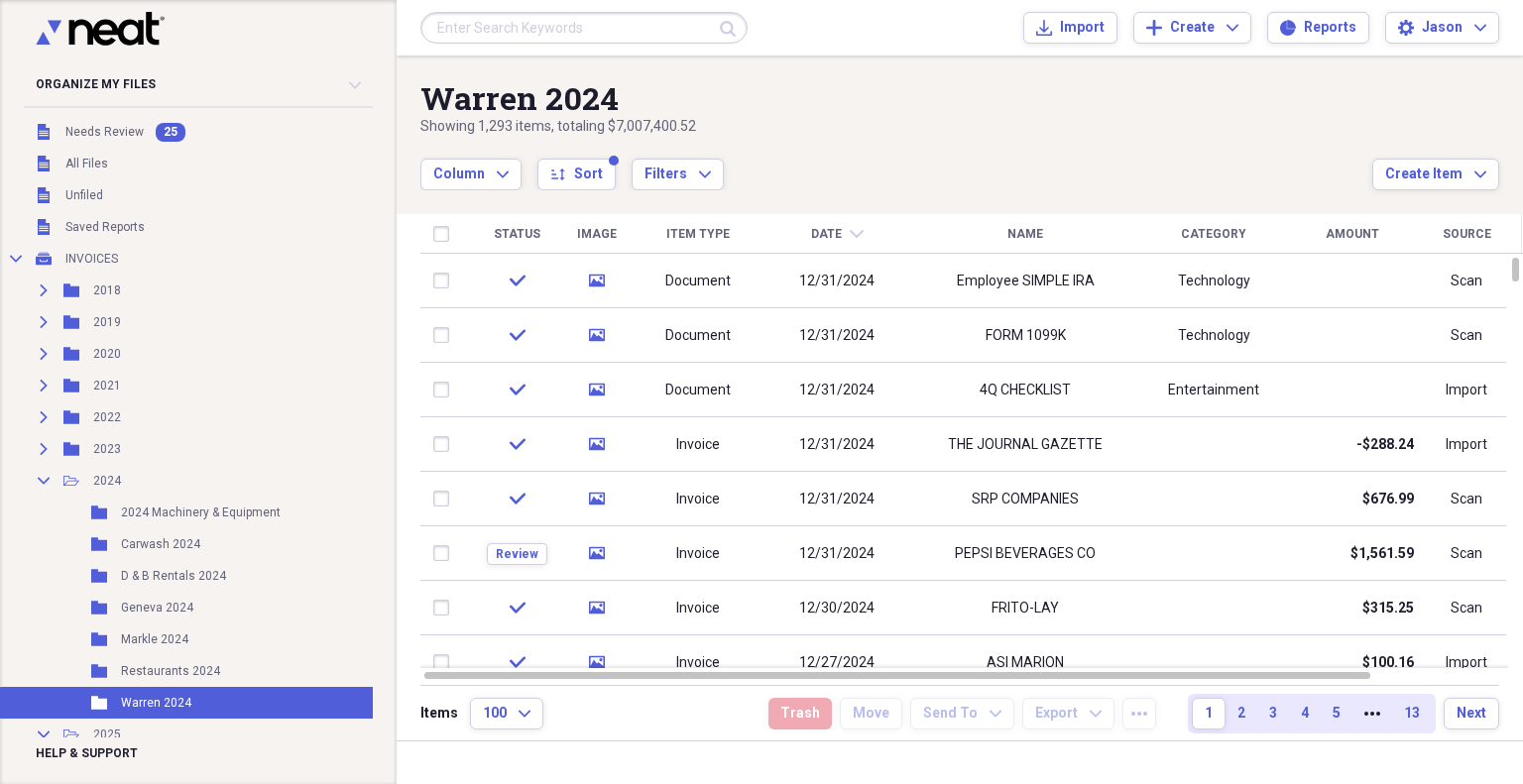 click on "Status" at bounding box center [517, 234] 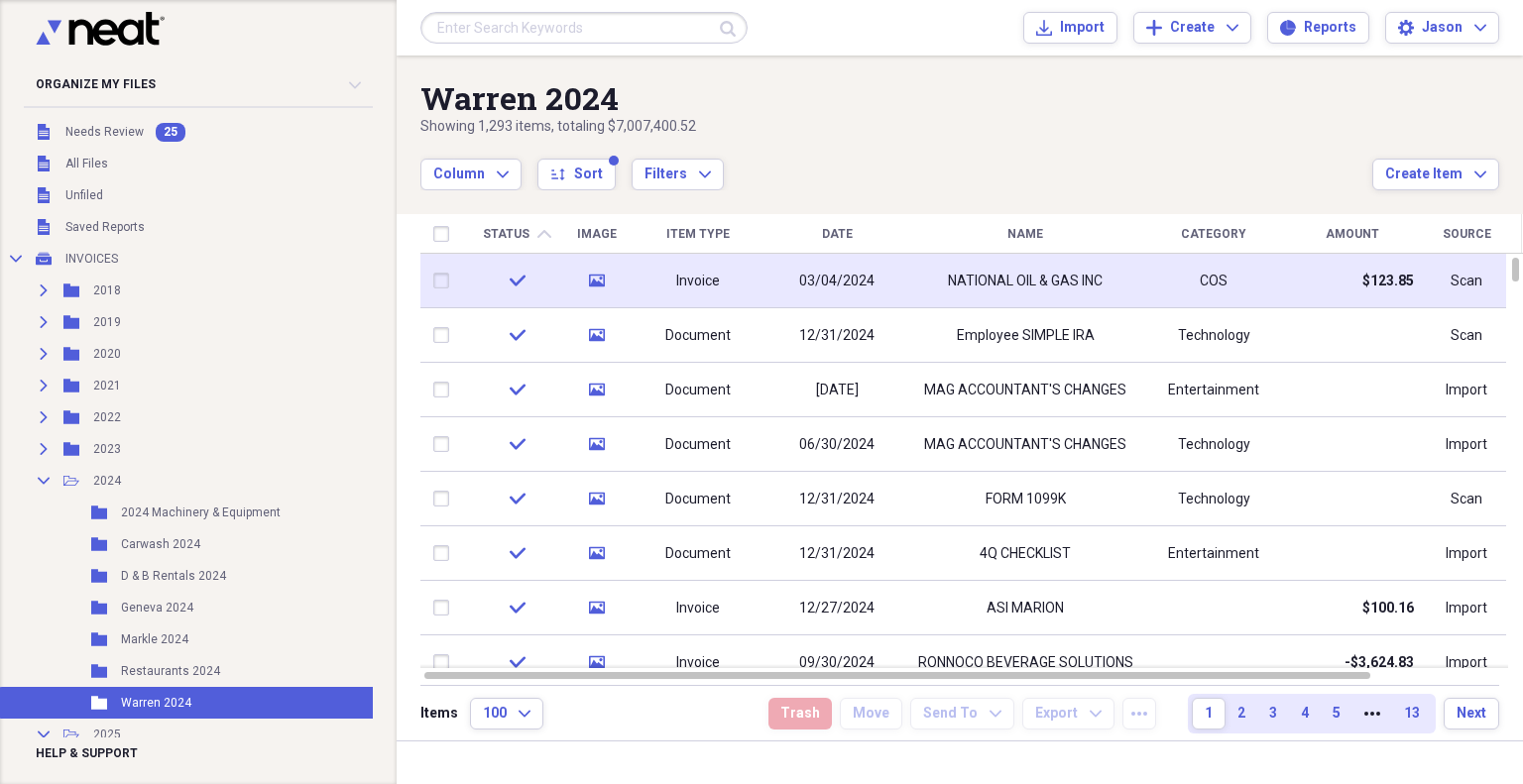 click at bounding box center [445, 280] 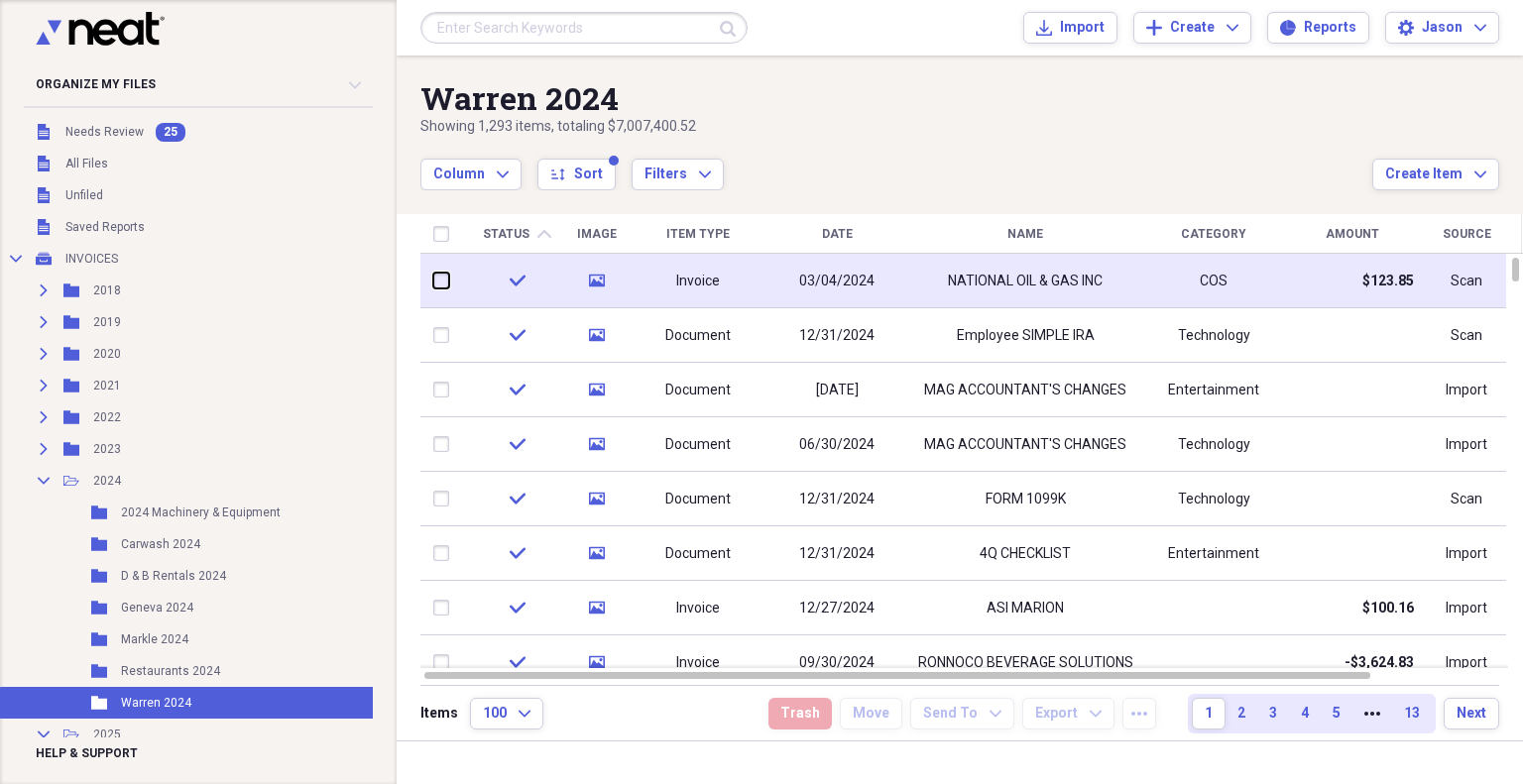 click at bounding box center [433, 280] 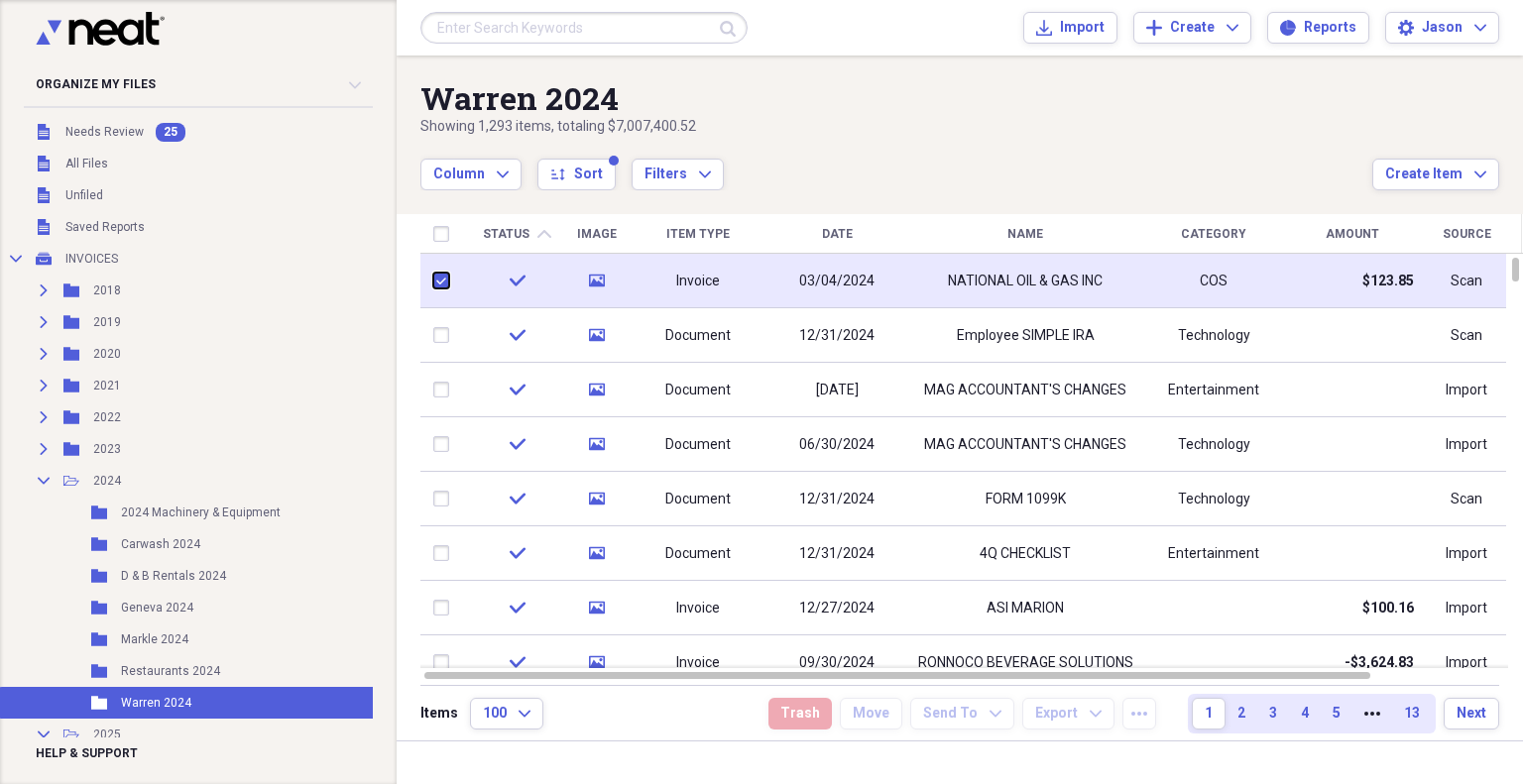 checkbox on "true" 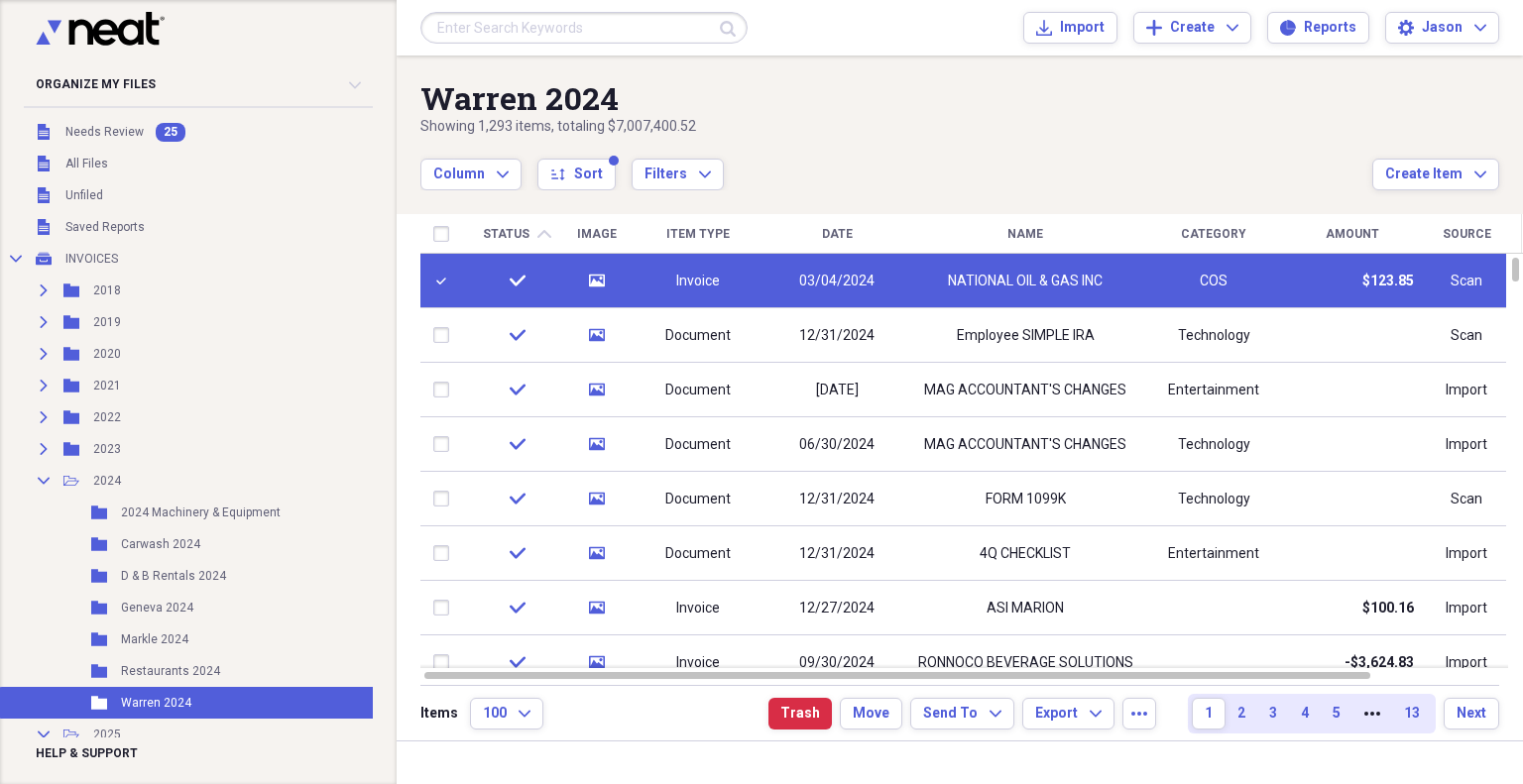 click at bounding box center [584, 28] 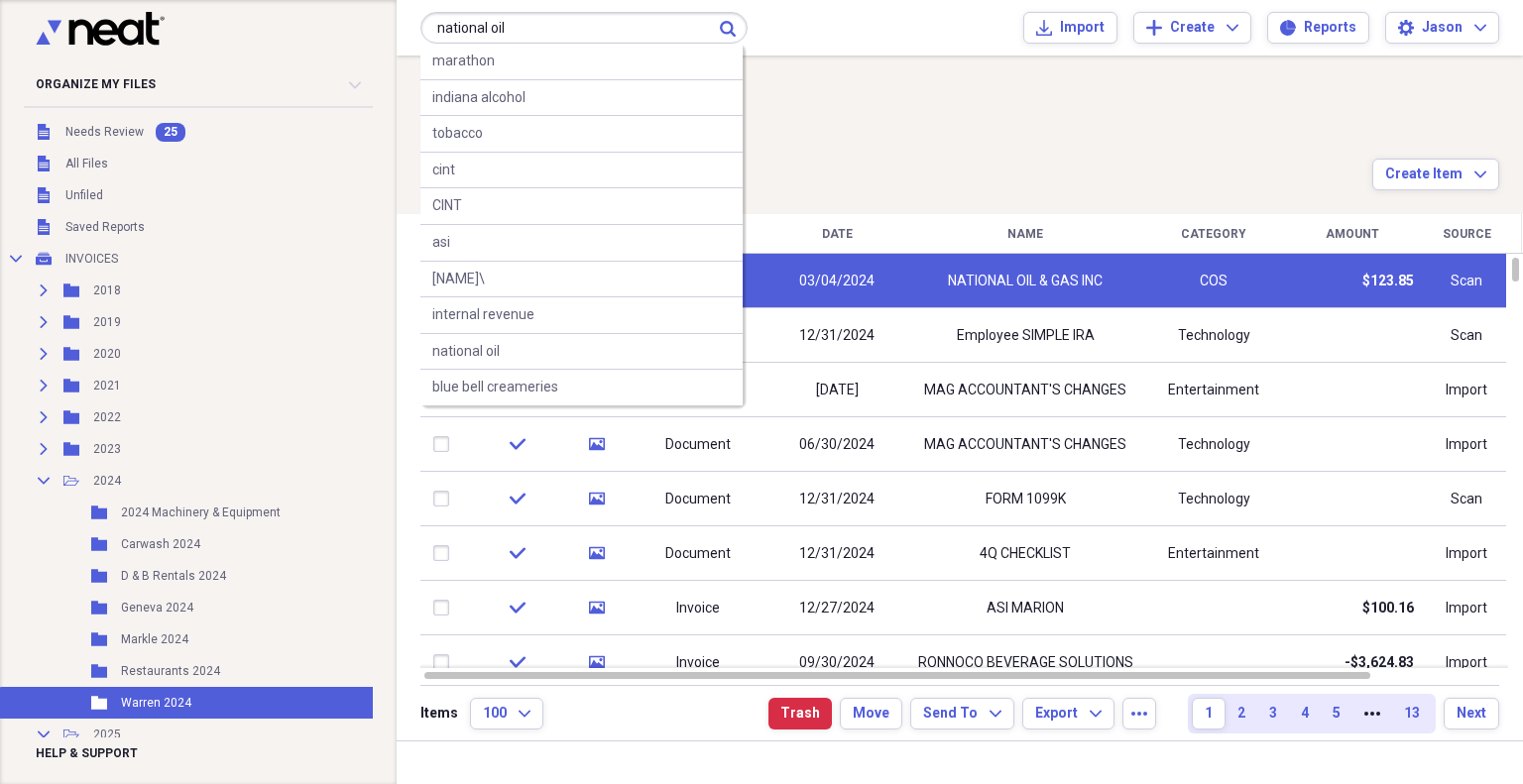 type on "national oil" 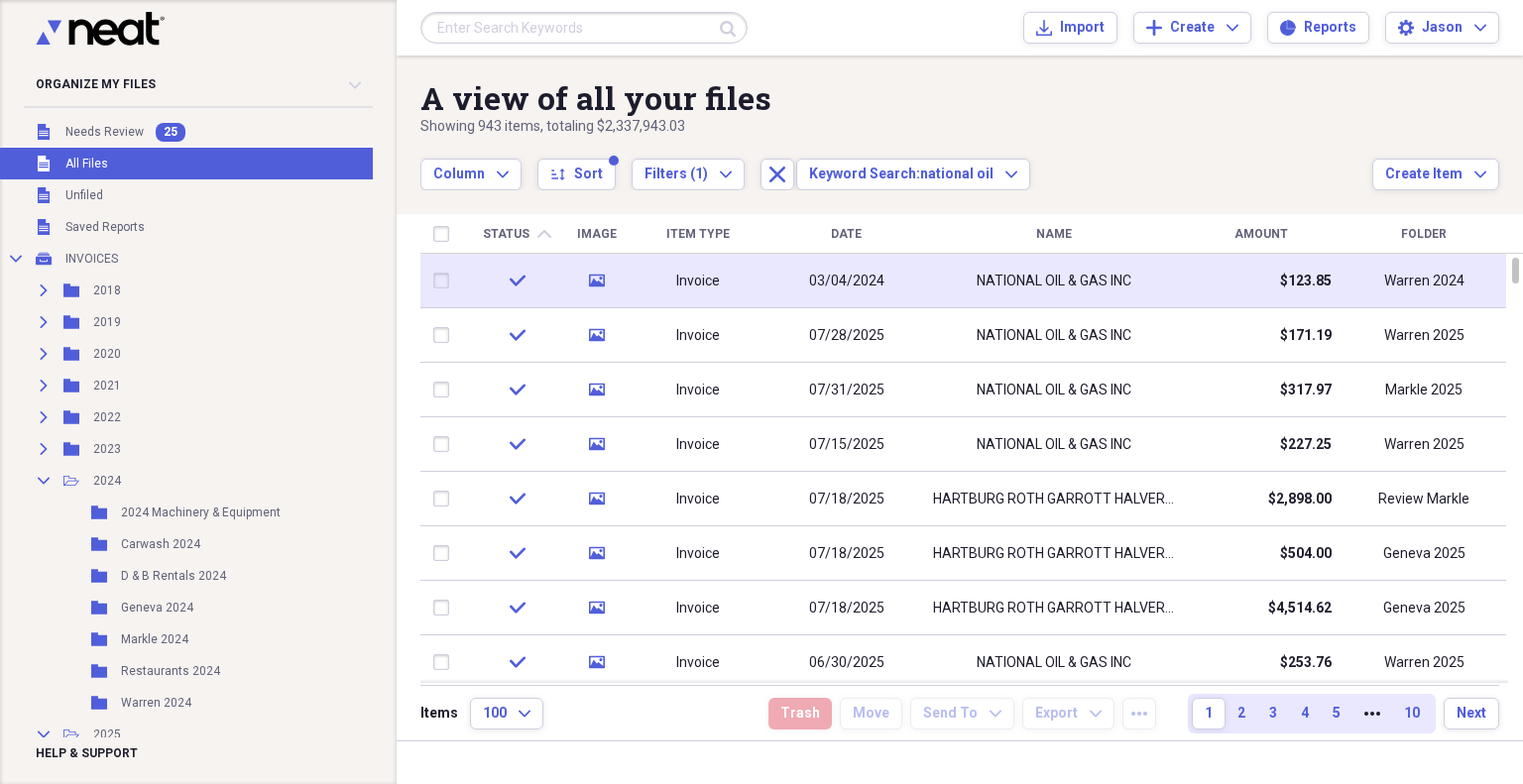 click on "03/04/2024" at bounding box center (846, 280) 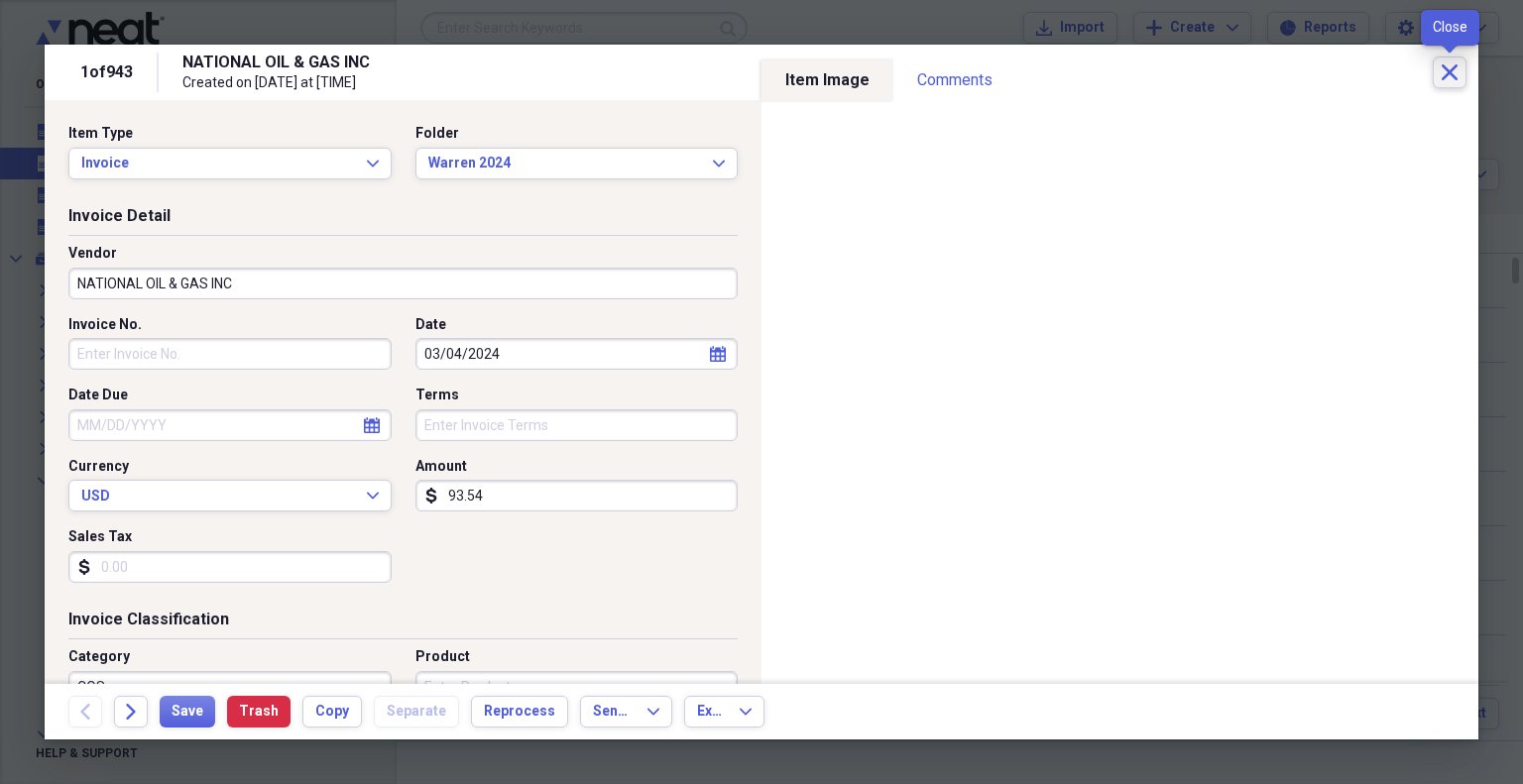 click on "Close" 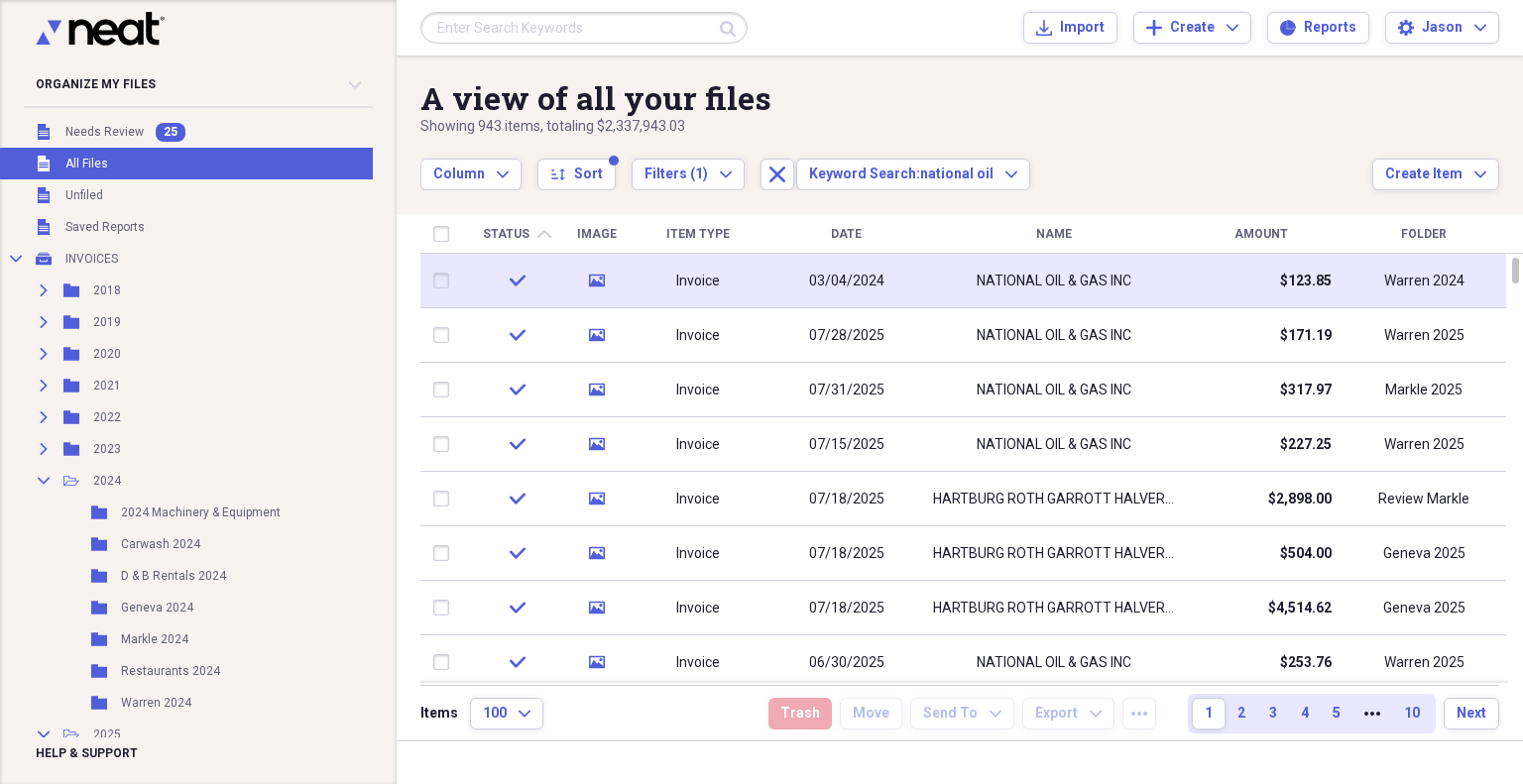 click at bounding box center [445, 280] 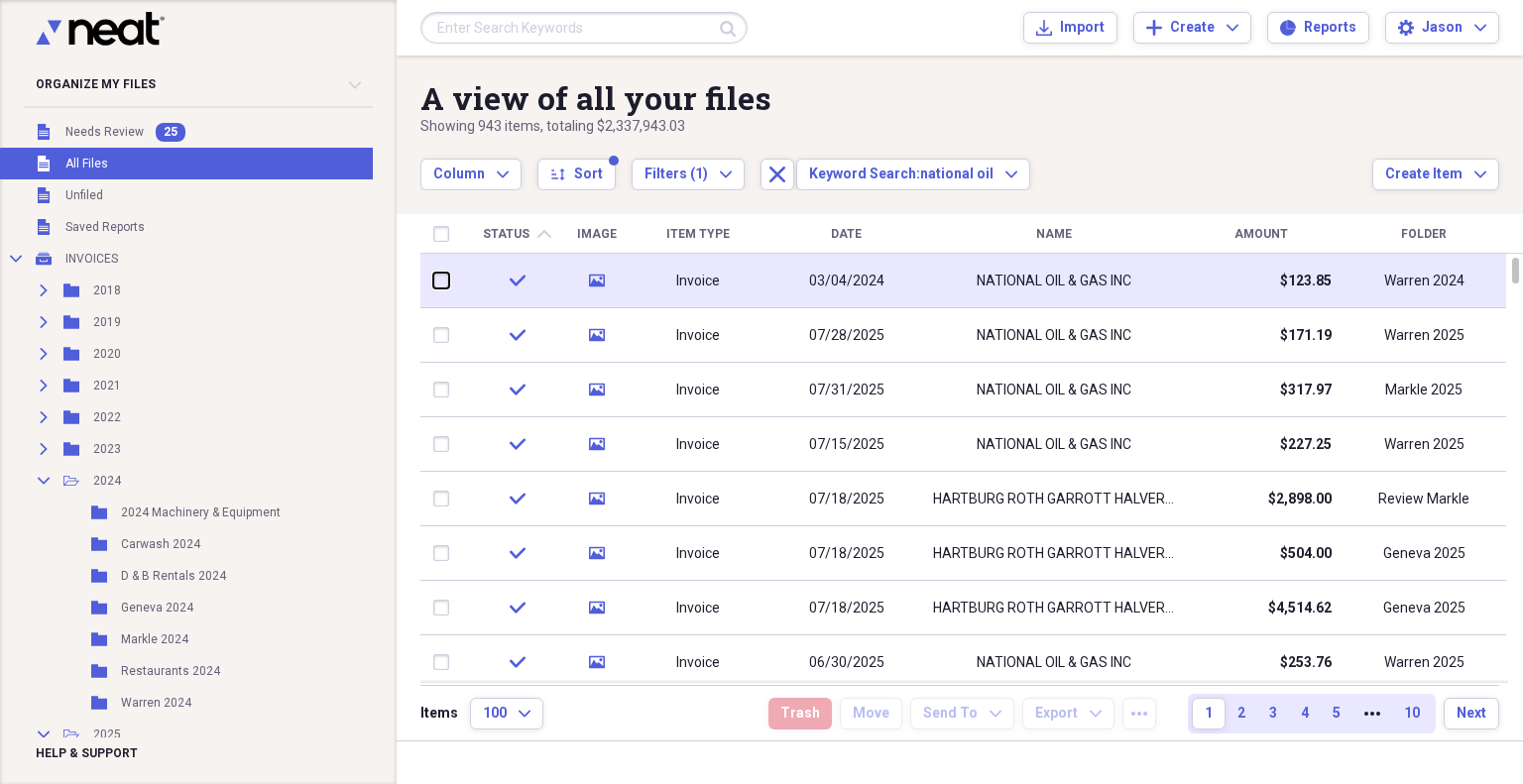 click at bounding box center (433, 280) 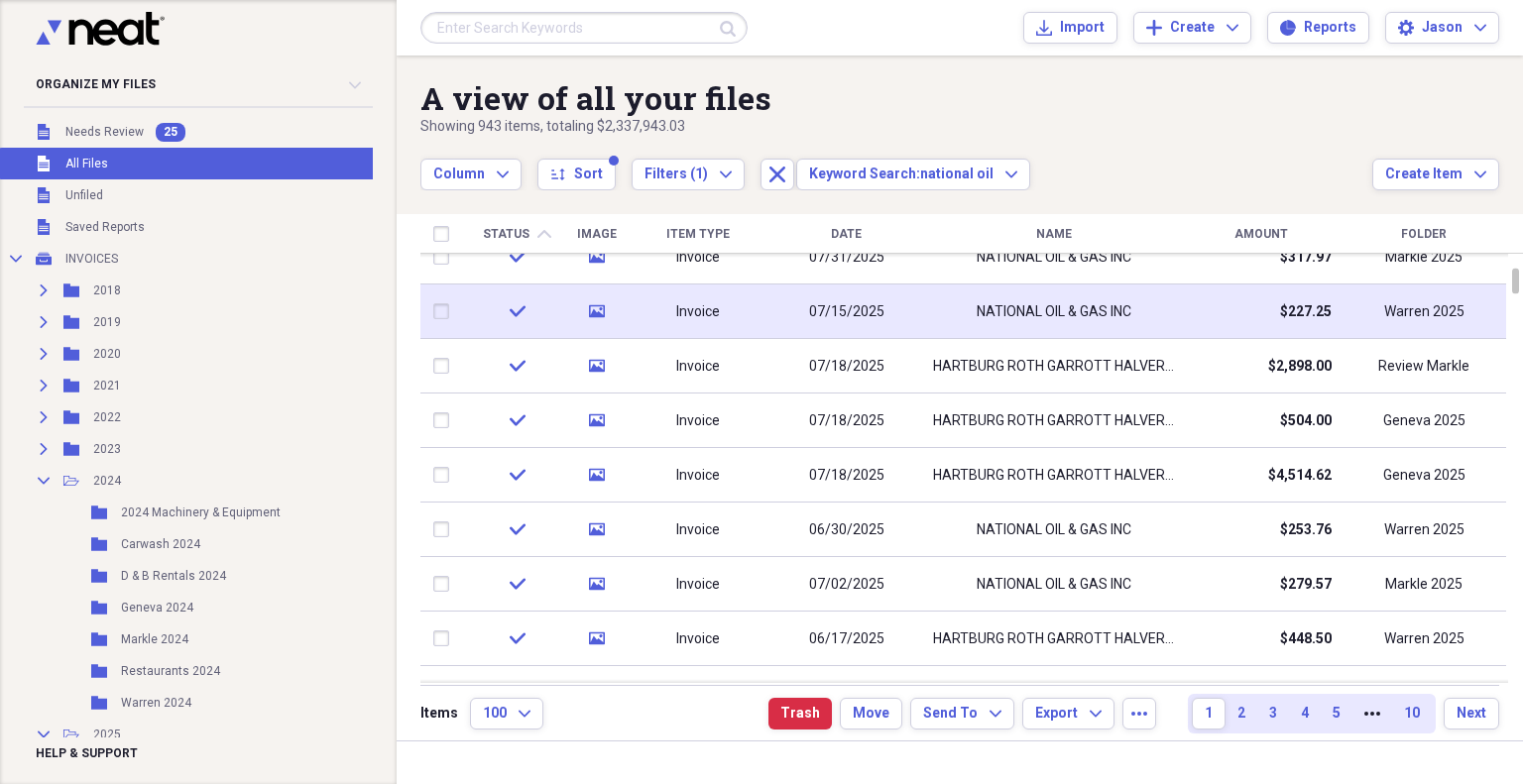checkbox on "false" 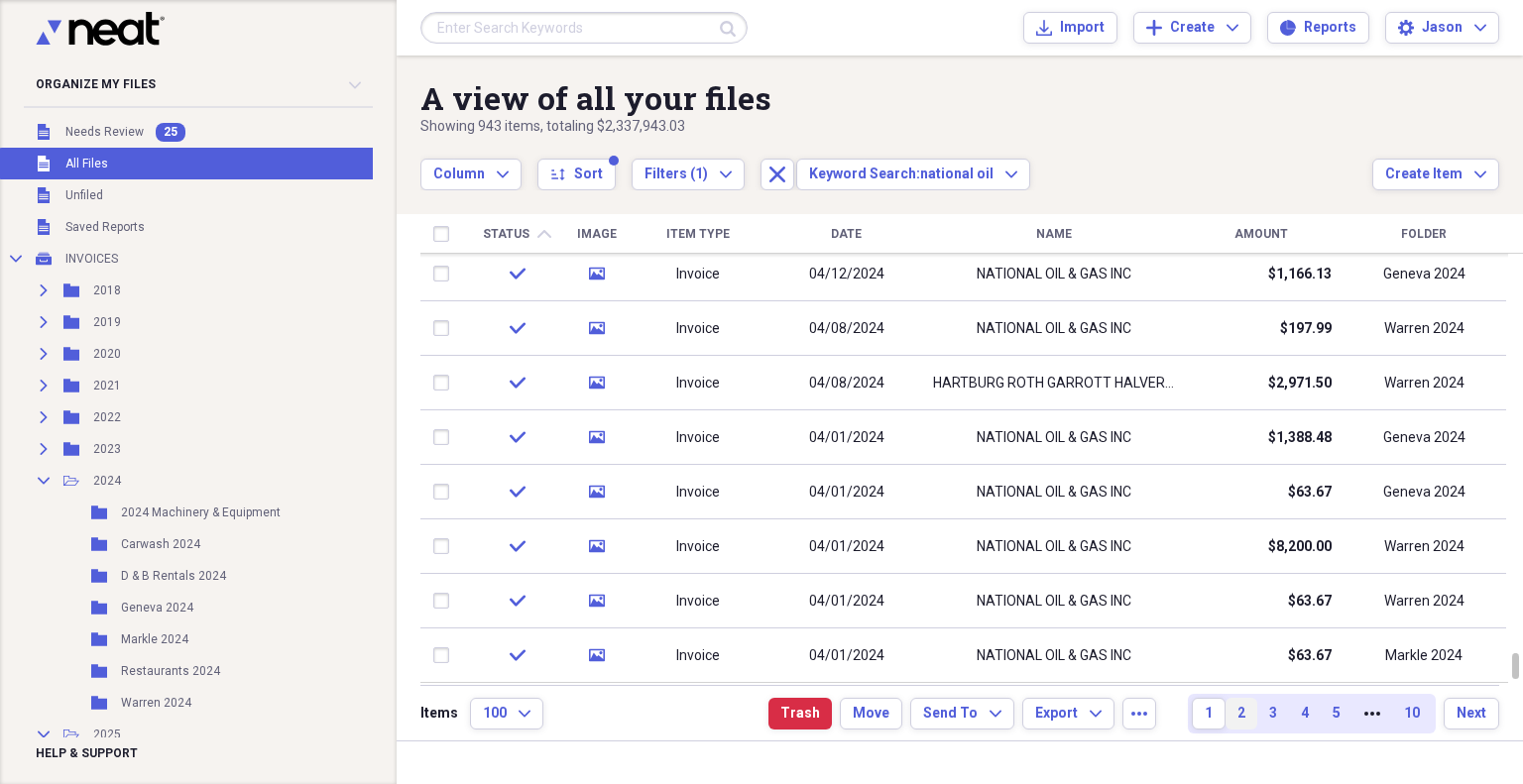 click on "2" at bounding box center [1241, 714] 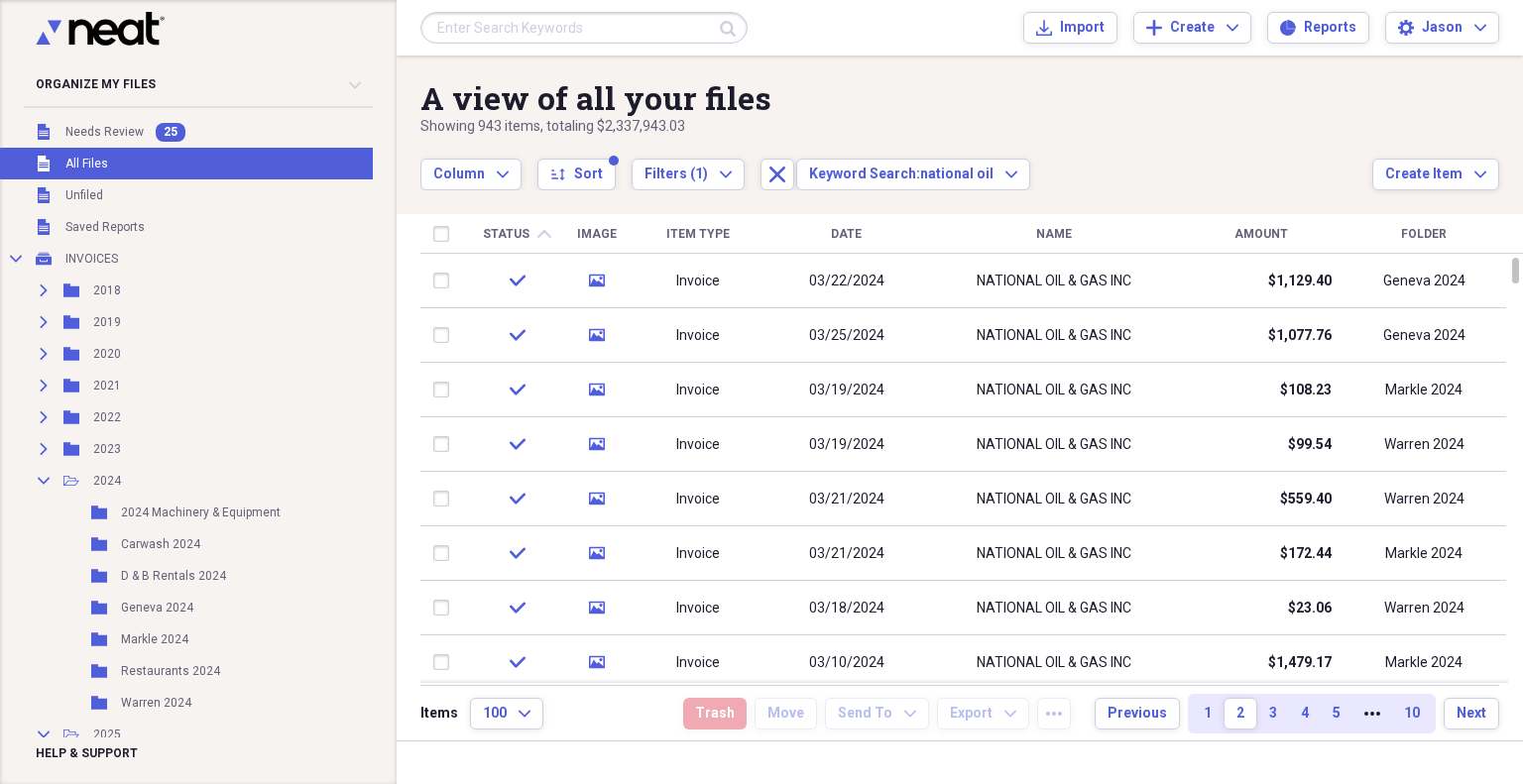 click on "Amount" at bounding box center (1260, 234) 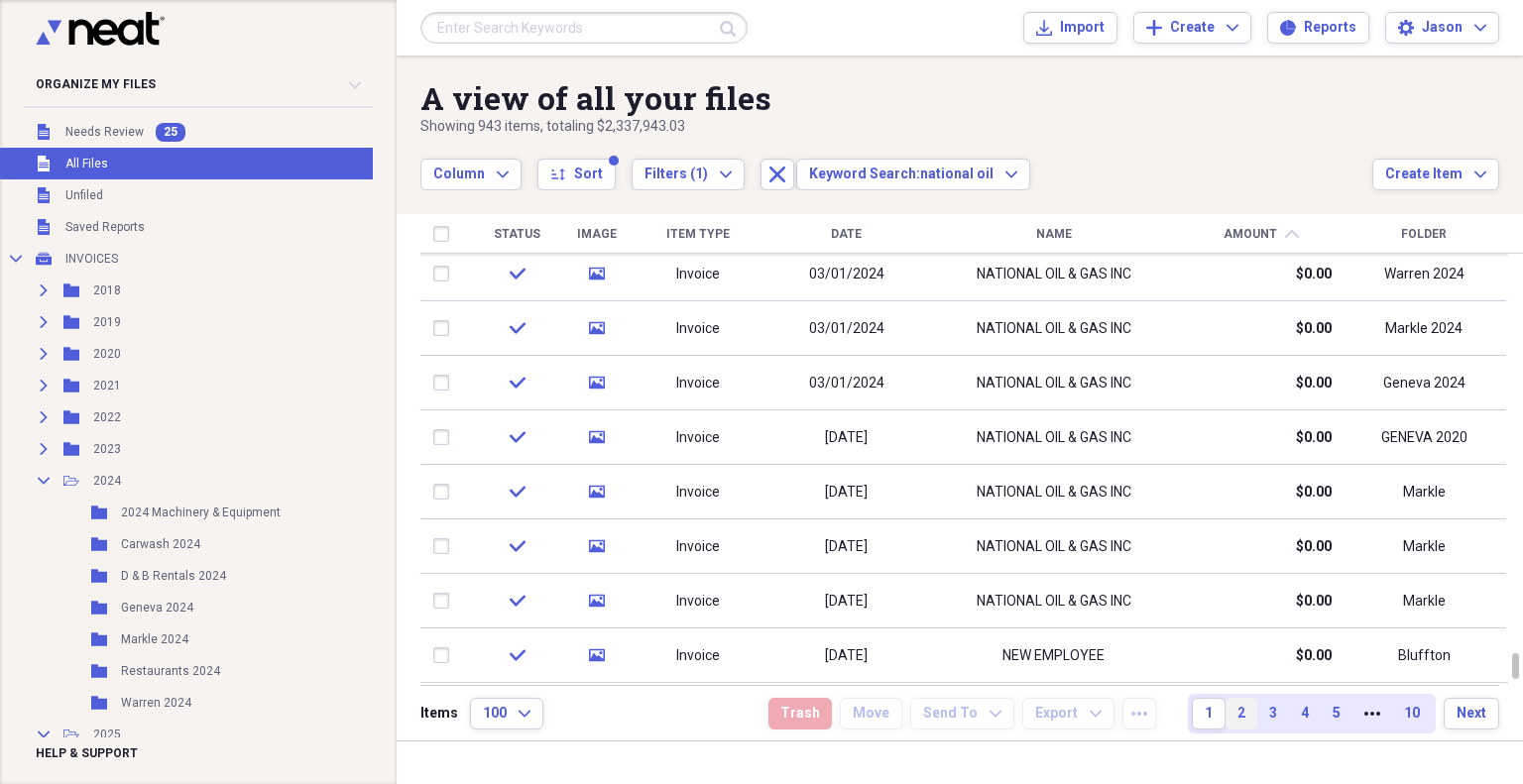 click on "2" at bounding box center (1241, 714) 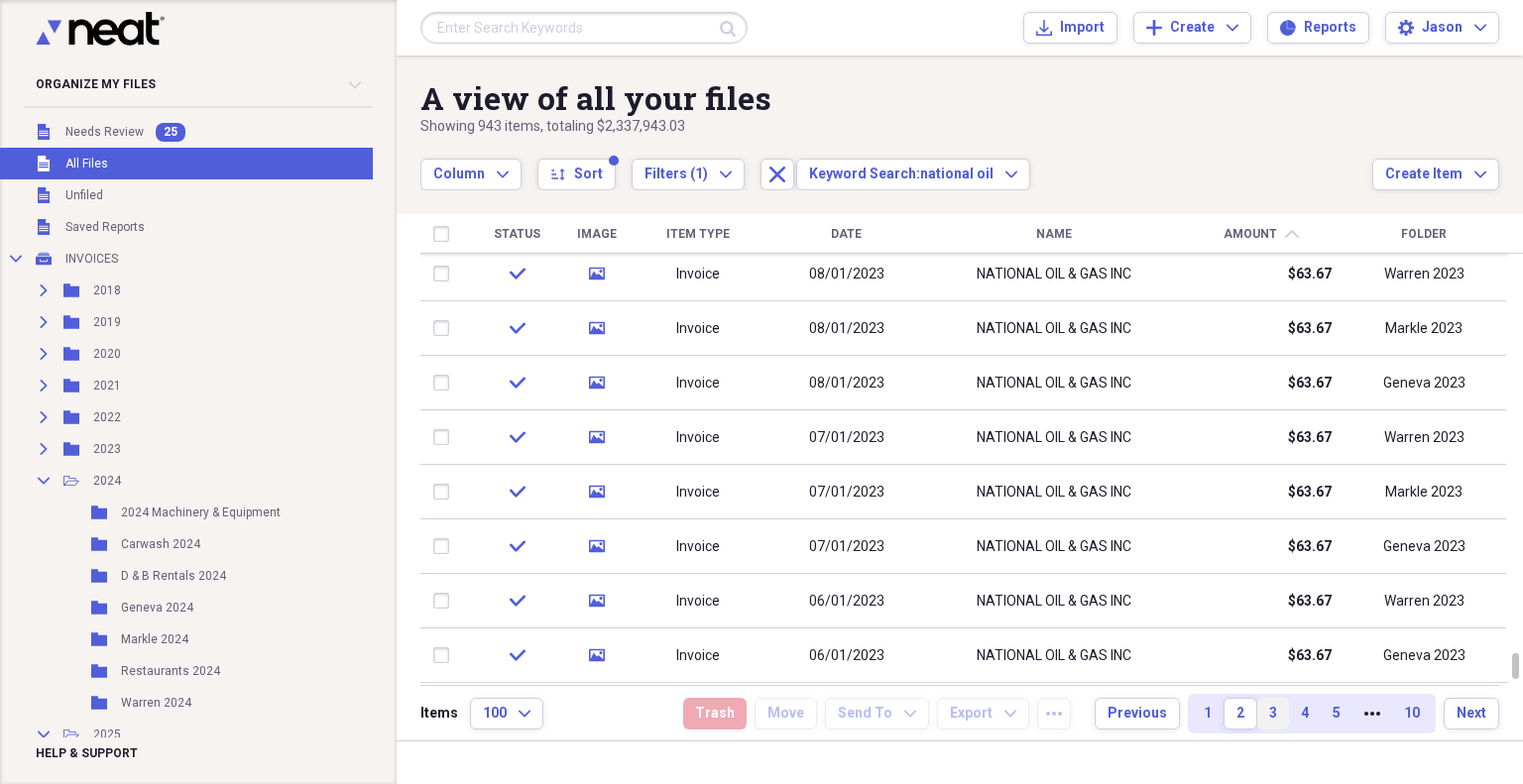 click on "3" at bounding box center (1273, 714) 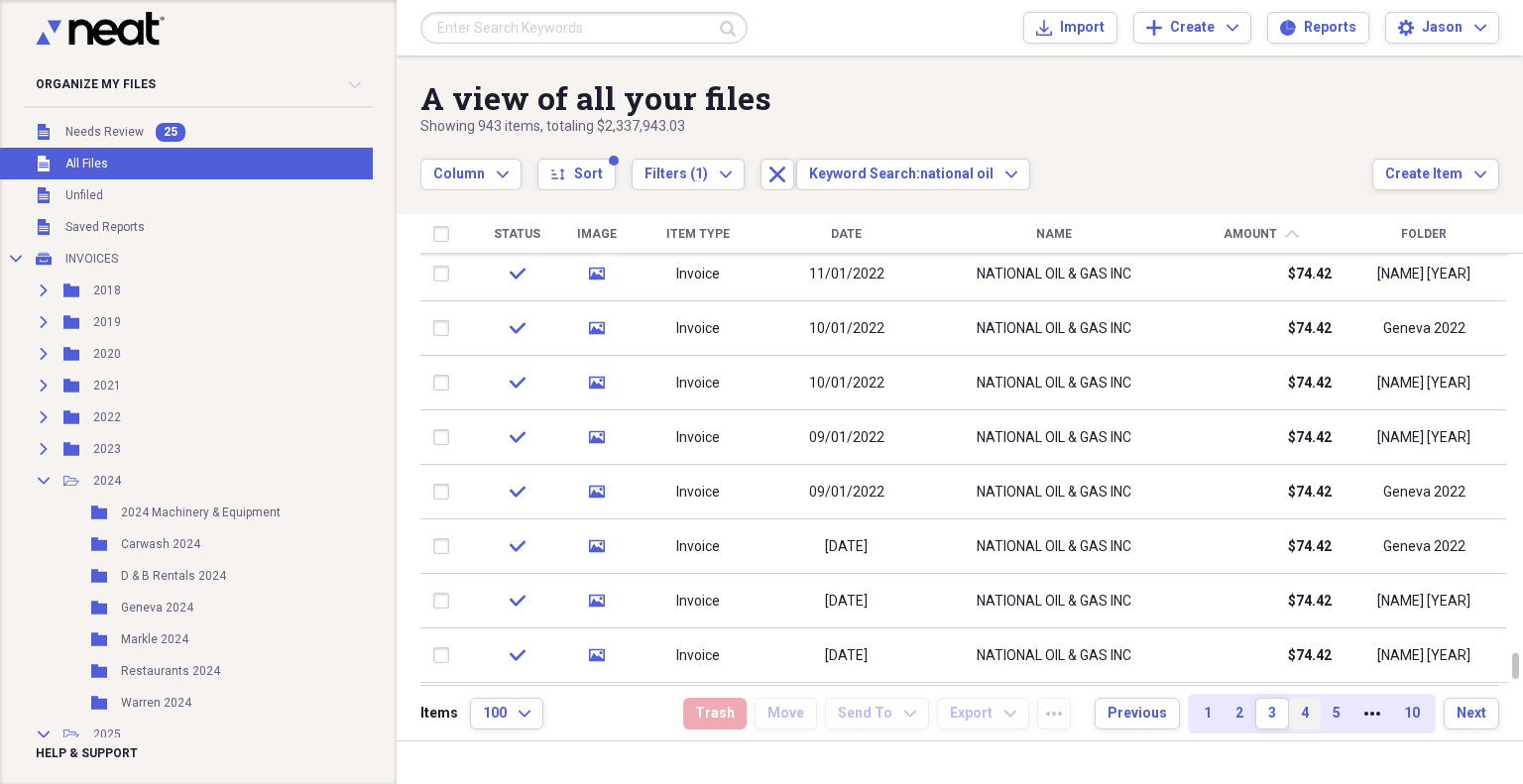 click on "4" at bounding box center [1305, 714] 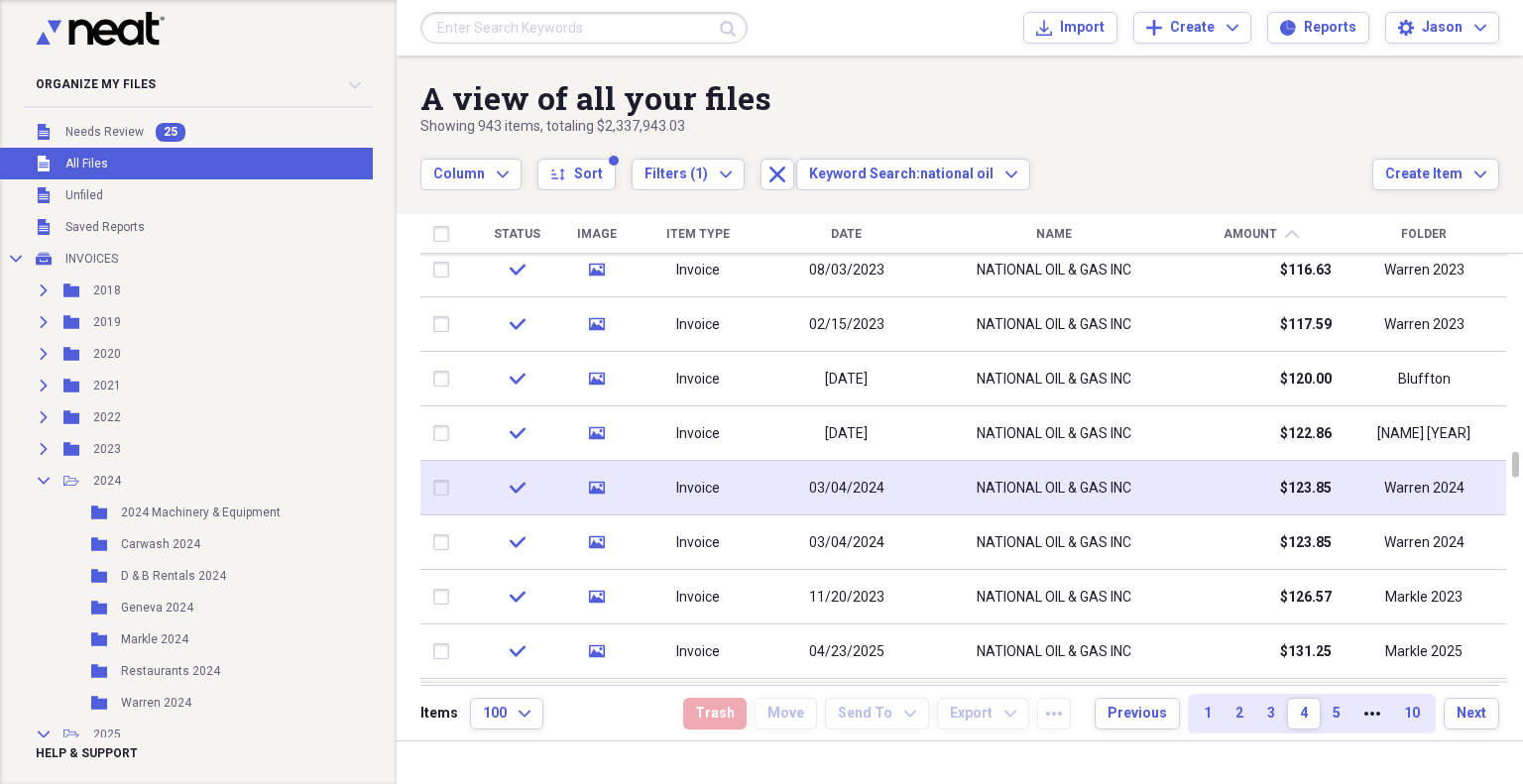 click on "check" at bounding box center (517, 488) 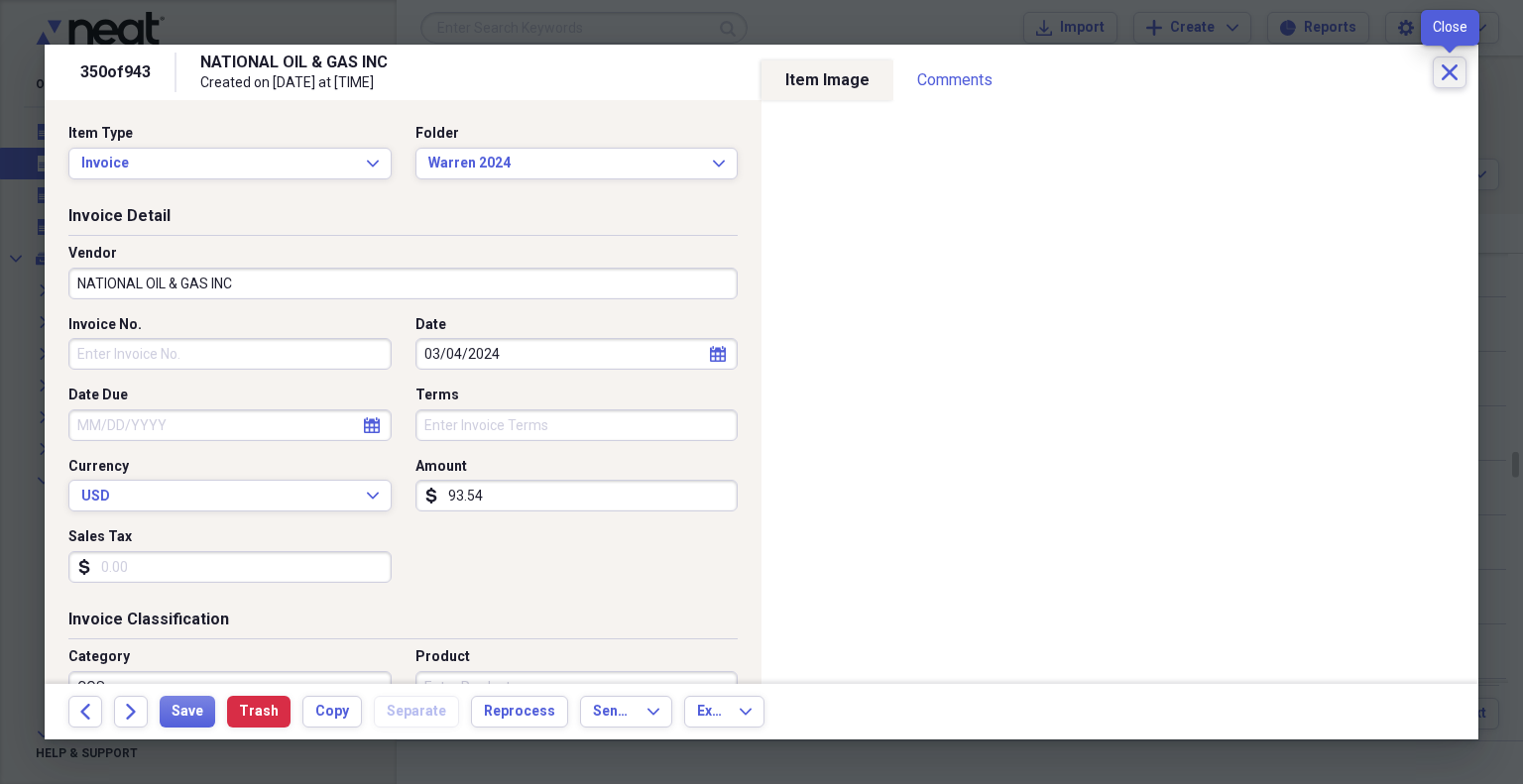 click on "Close" at bounding box center (1450, 72) 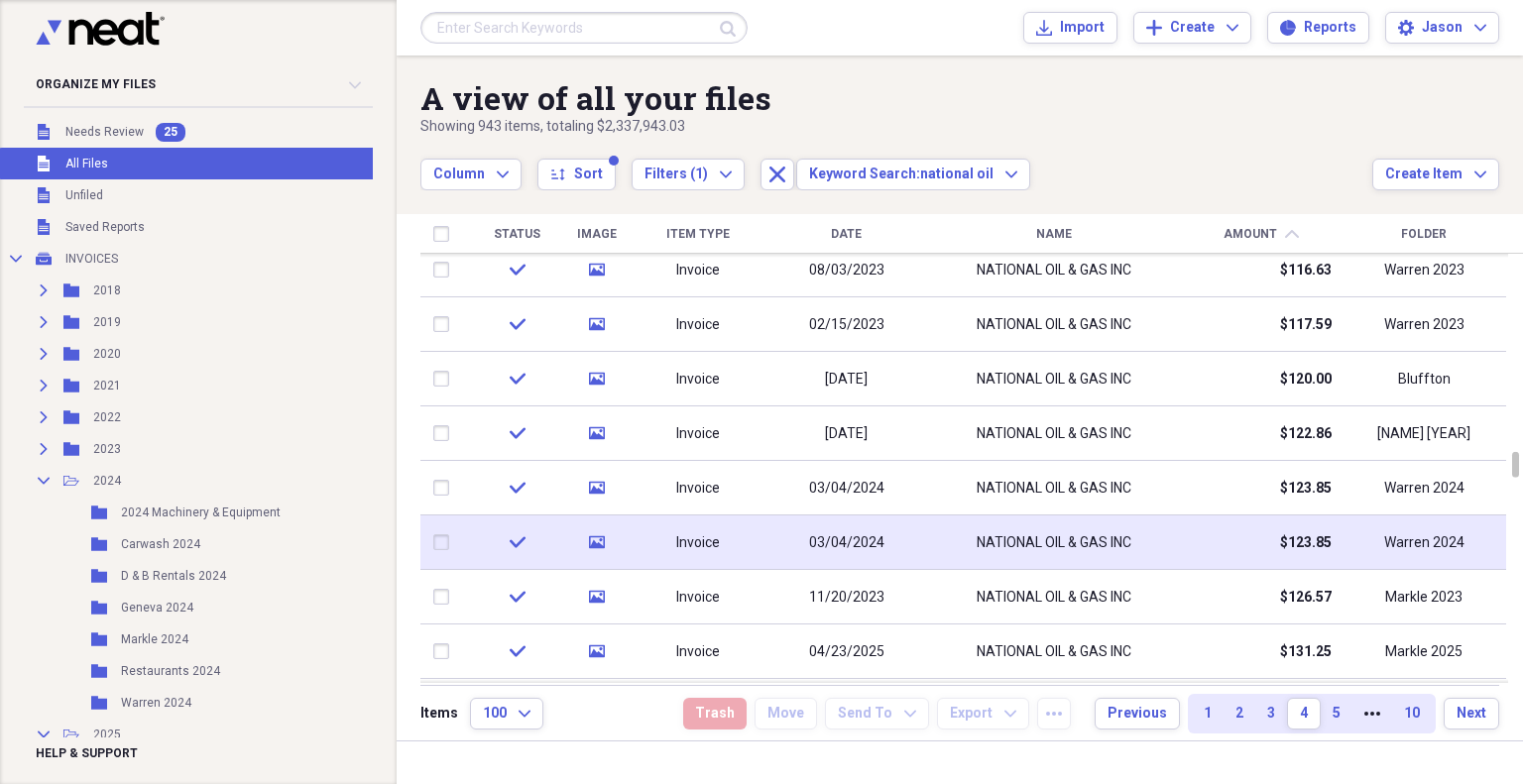 click at bounding box center [445, 542] 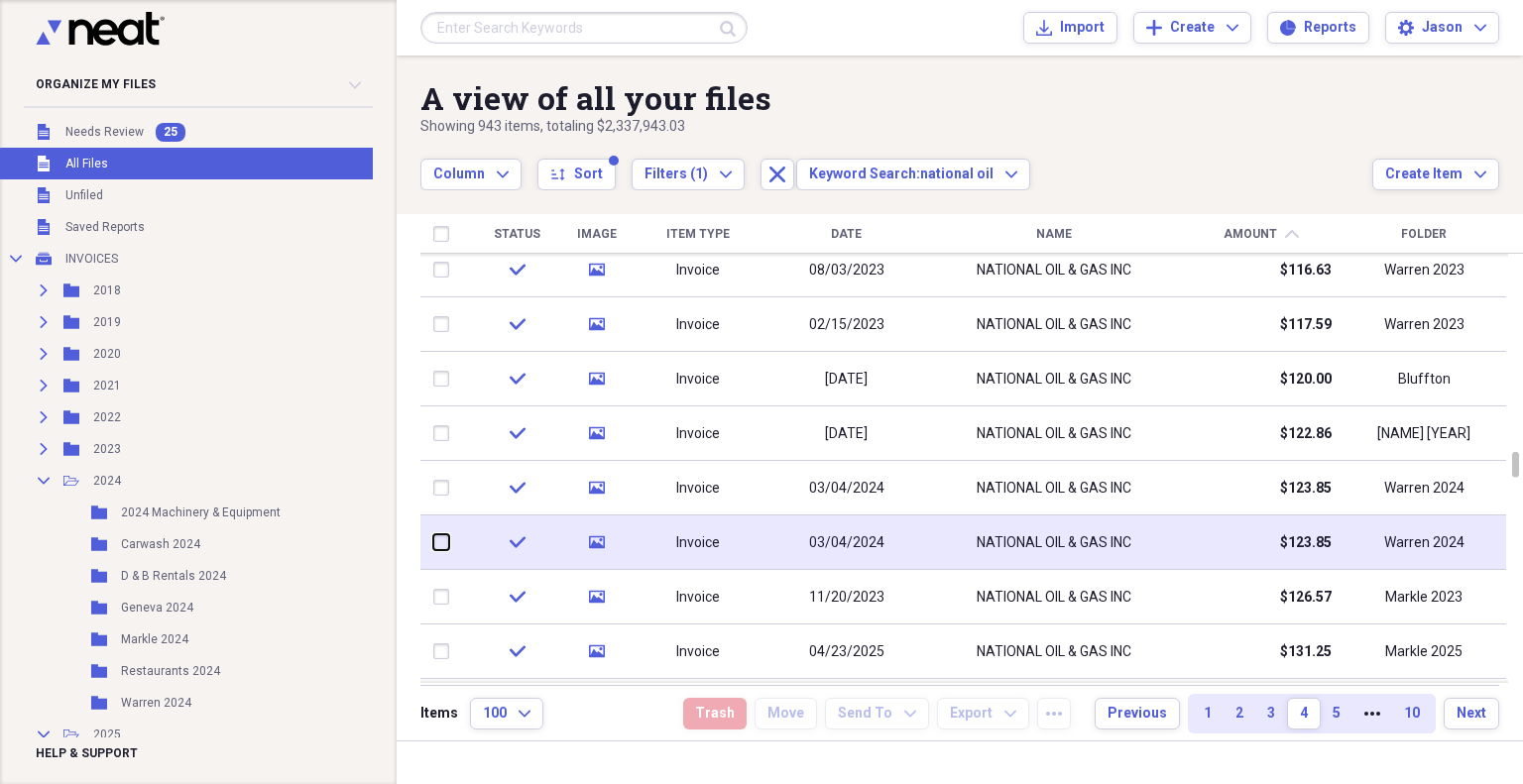 click at bounding box center (433, 542) 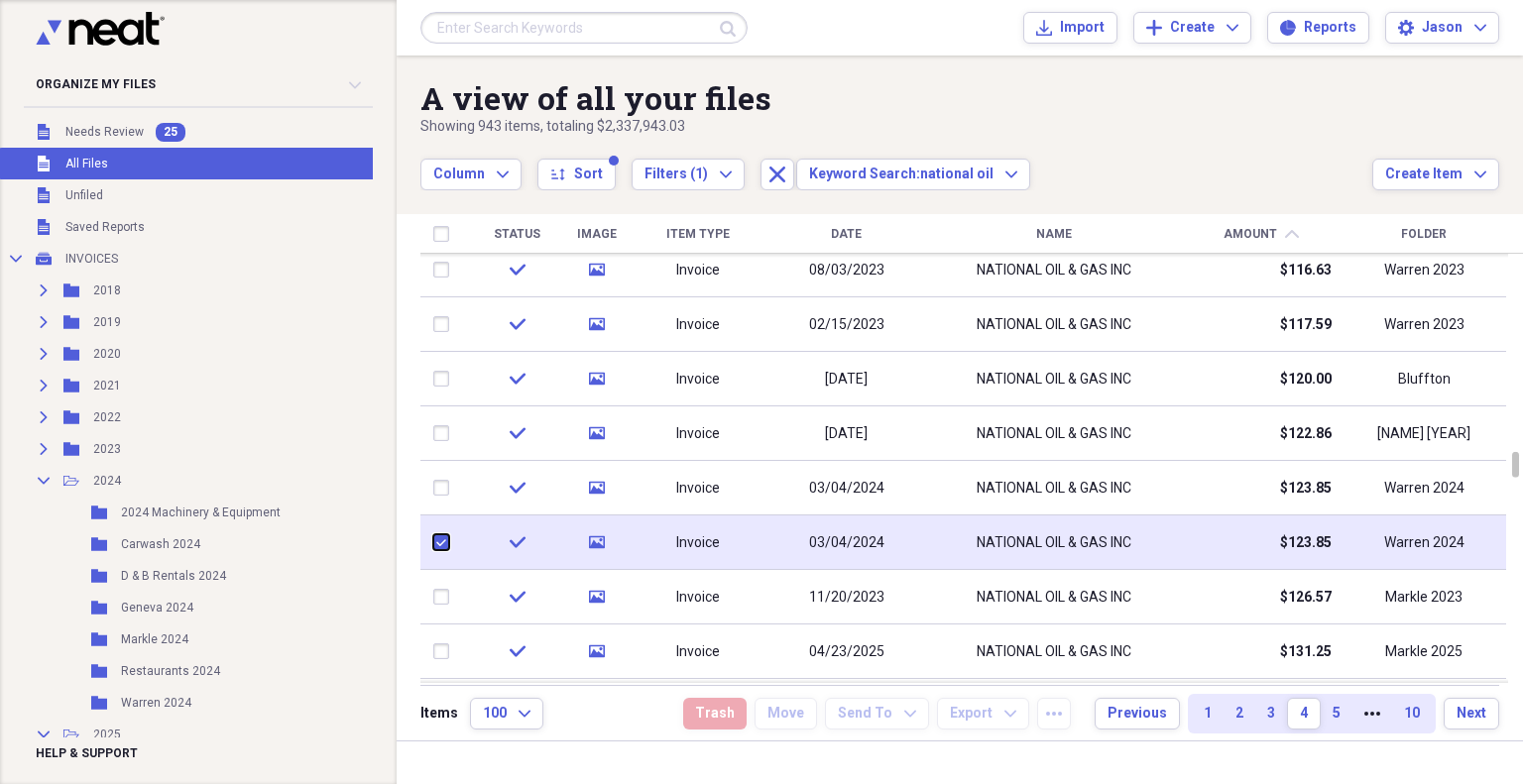 checkbox on "true" 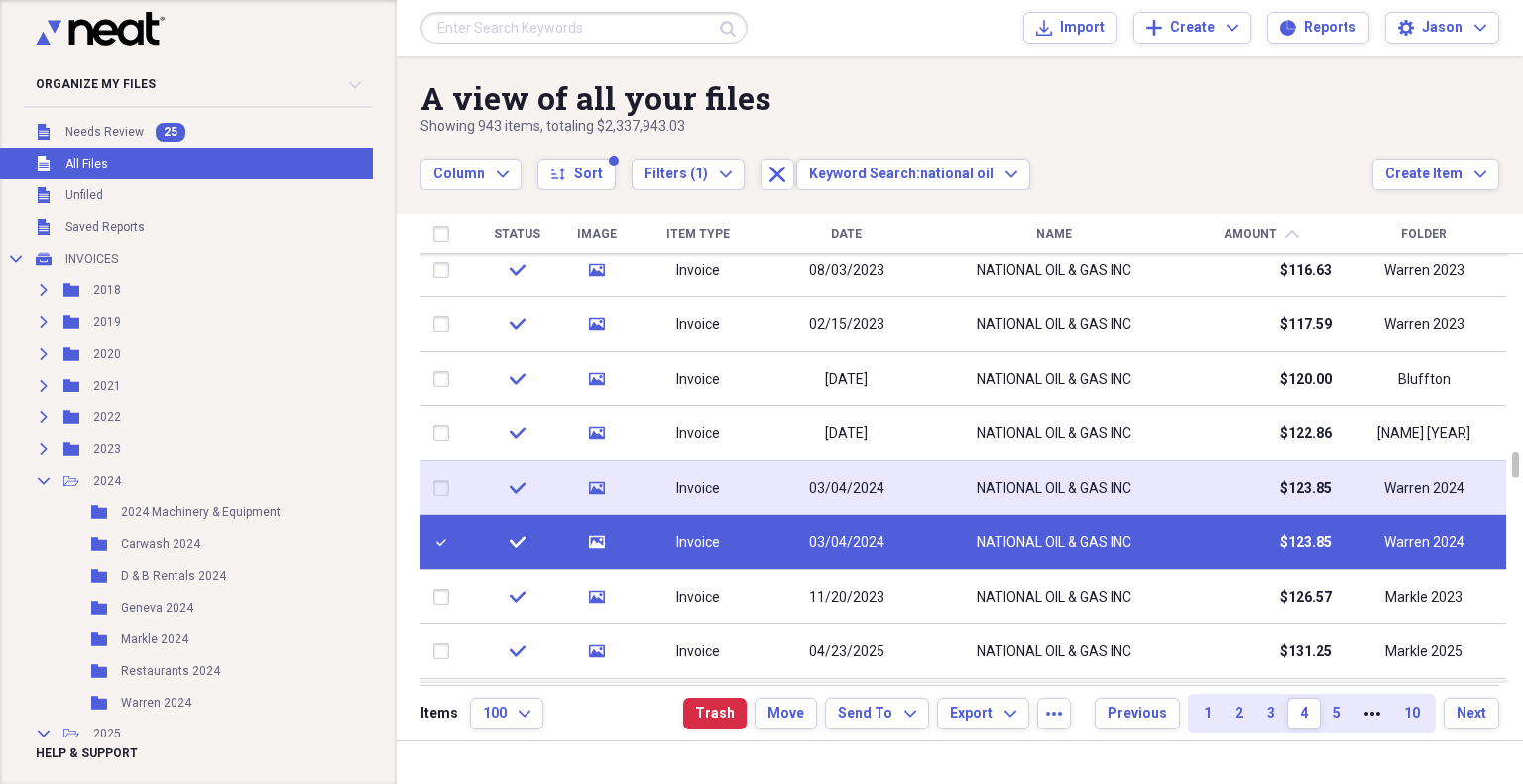 click at bounding box center [445, 488] 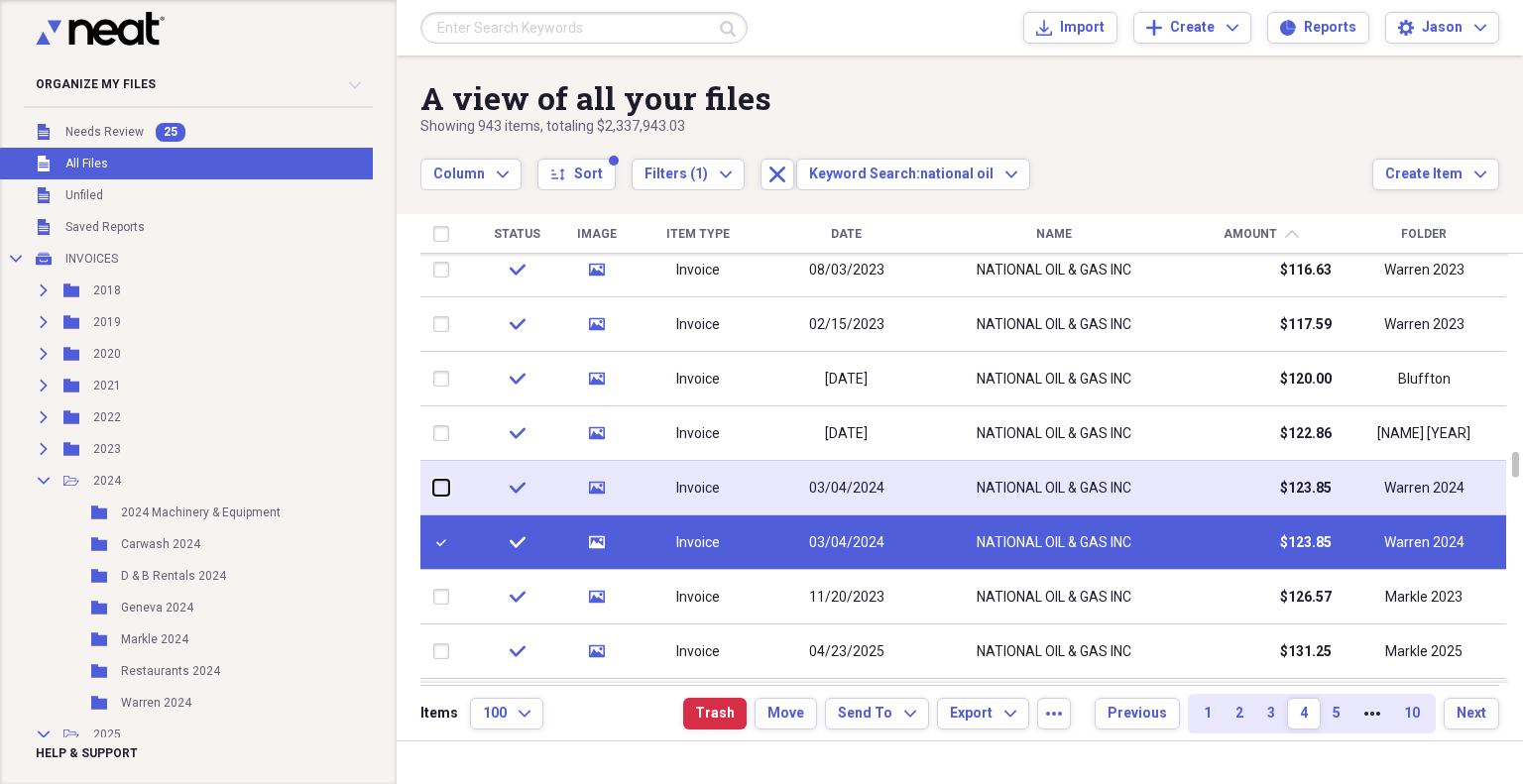 click at bounding box center (433, 488) 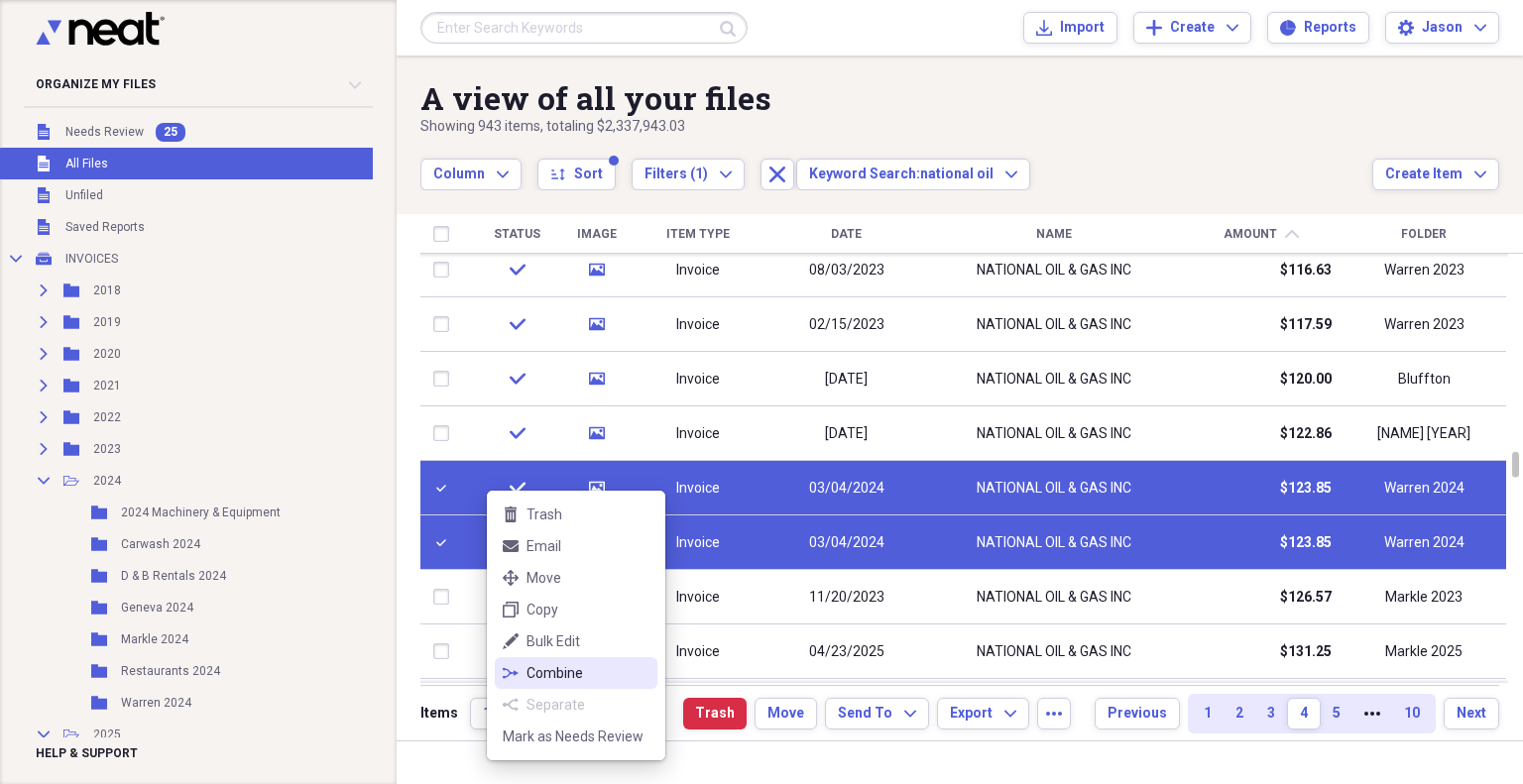 click on "Combine" at bounding box center (588, 673) 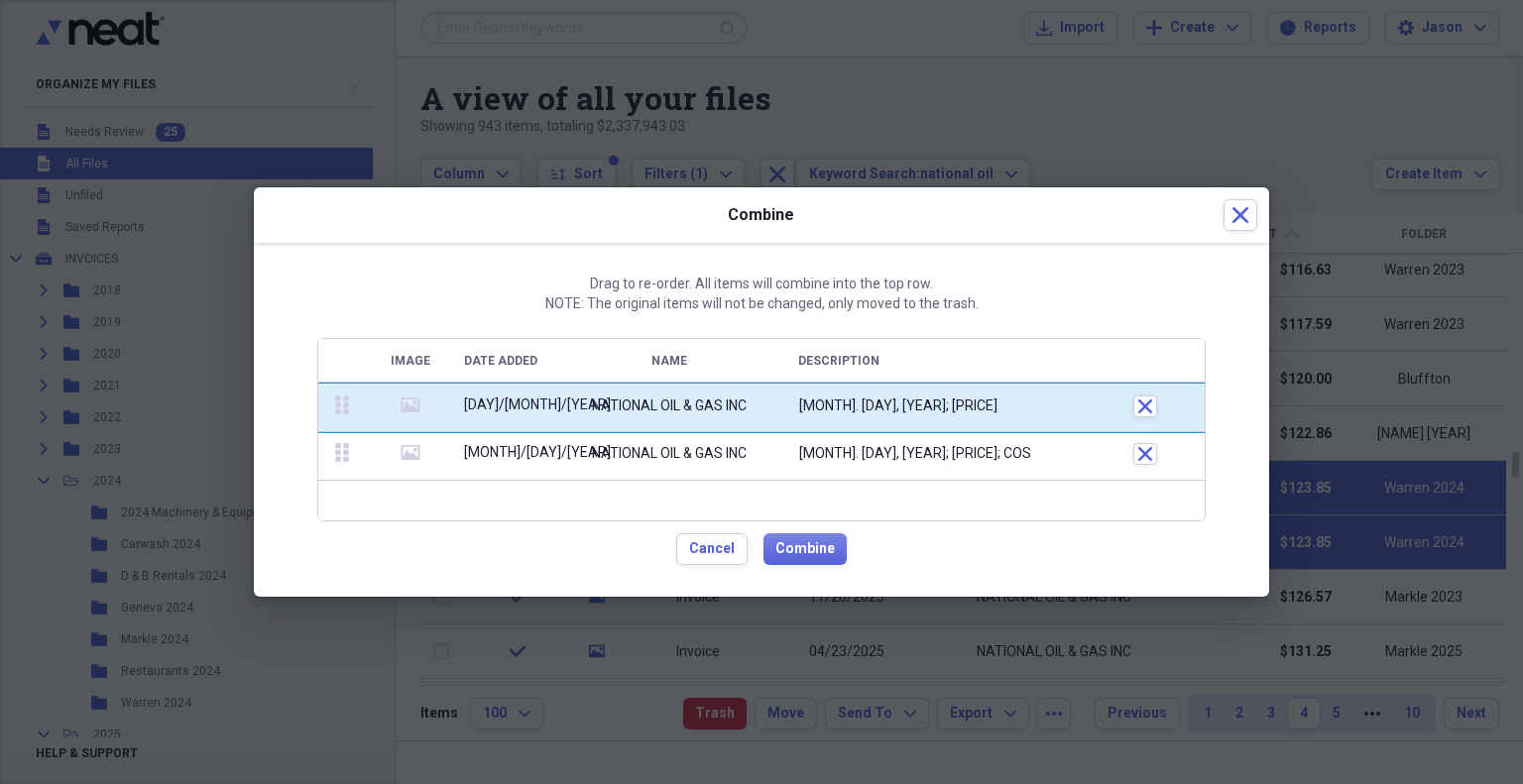 drag, startPoint x: 342, startPoint y: 443, endPoint x: 343, endPoint y: 388, distance: 55.00909 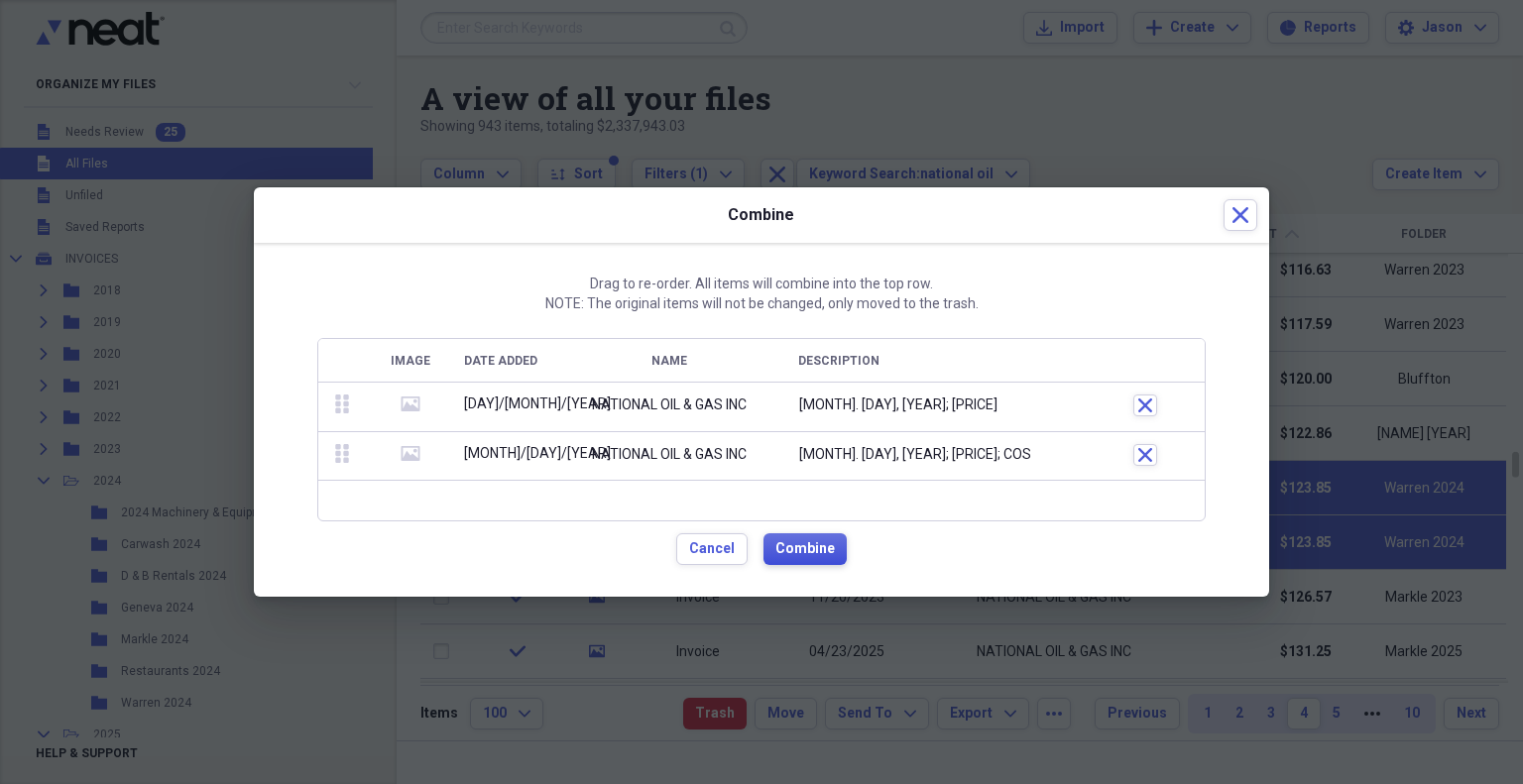 click on "Combine" at bounding box center [805, 549] 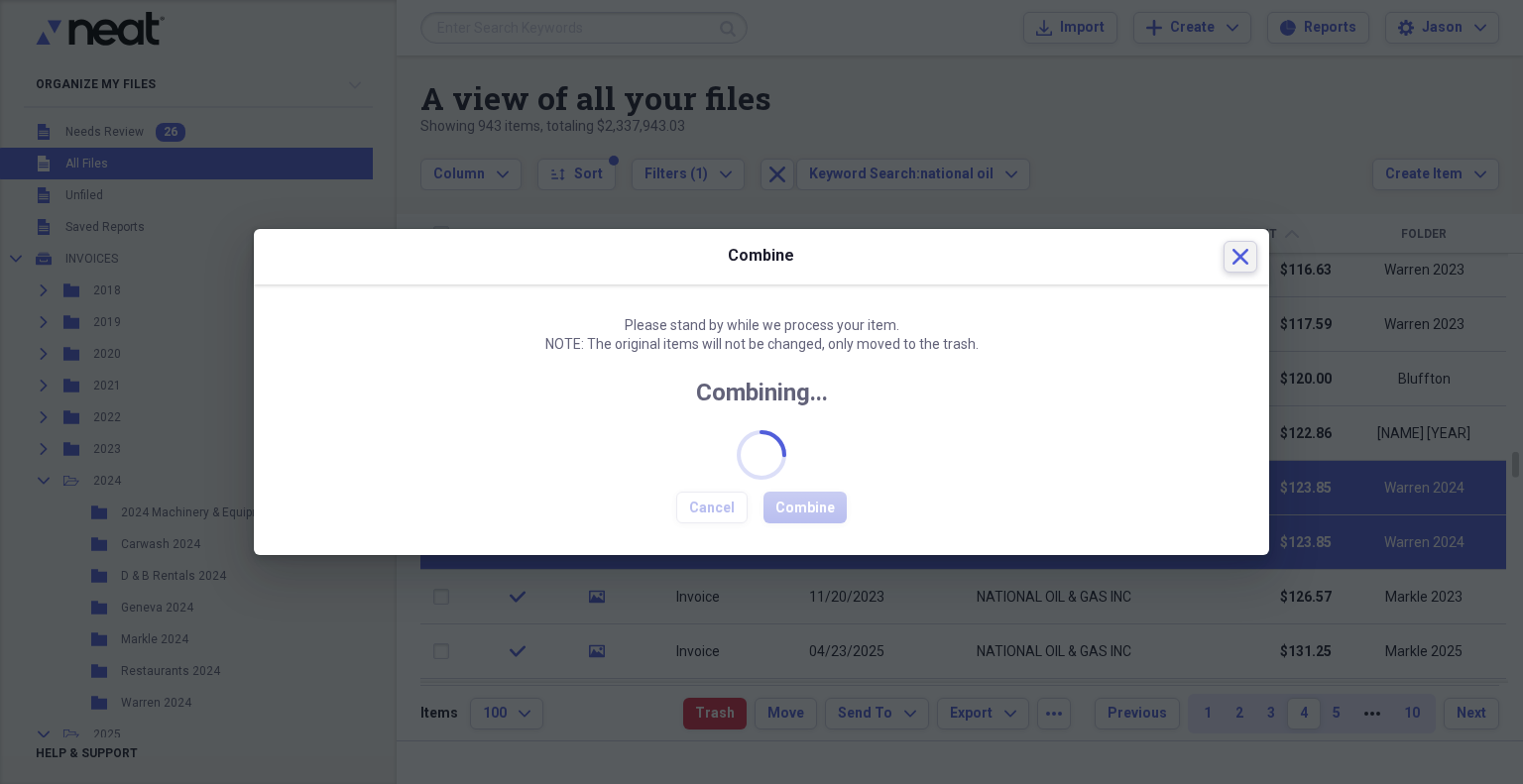 checkbox on "false" 